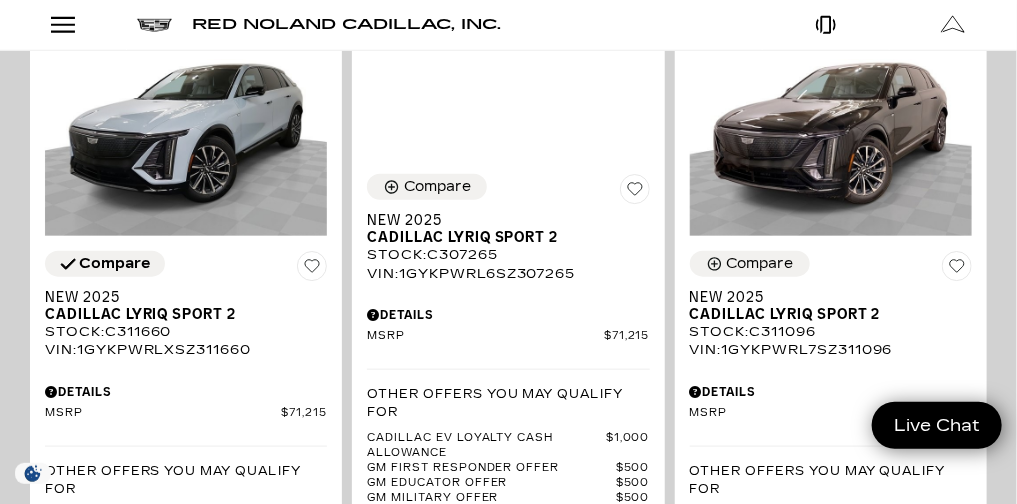 scroll, scrollTop: 527, scrollLeft: 0, axis: vertical 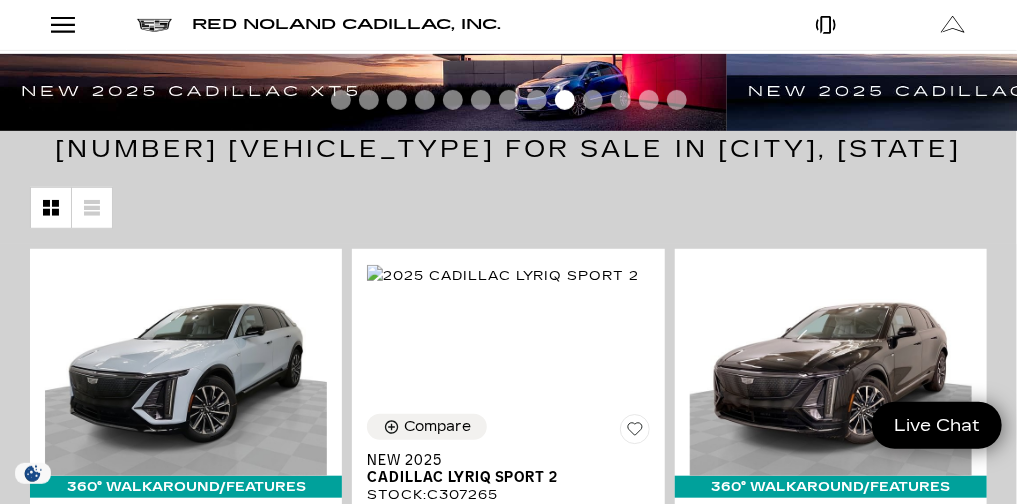 click on "Model" at bounding box center [0, 0] 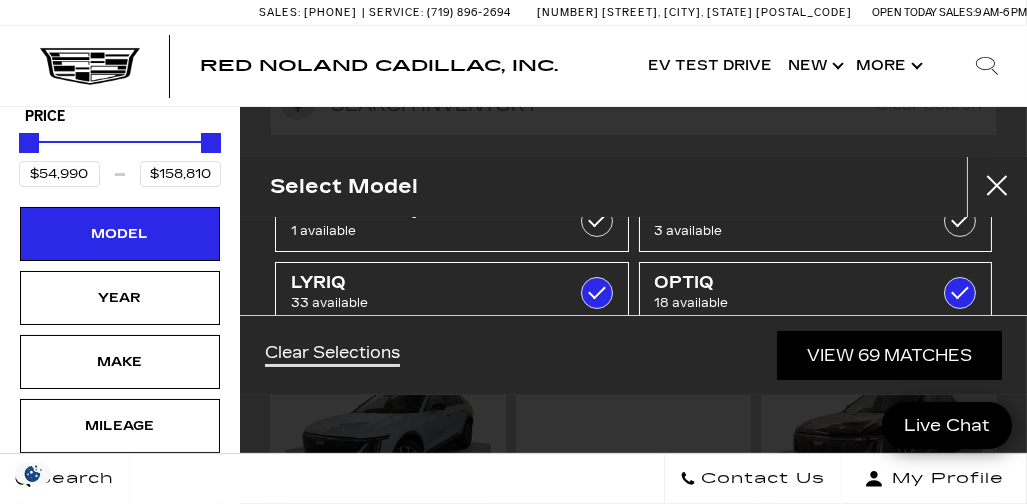 scroll, scrollTop: 139, scrollLeft: 0, axis: vertical 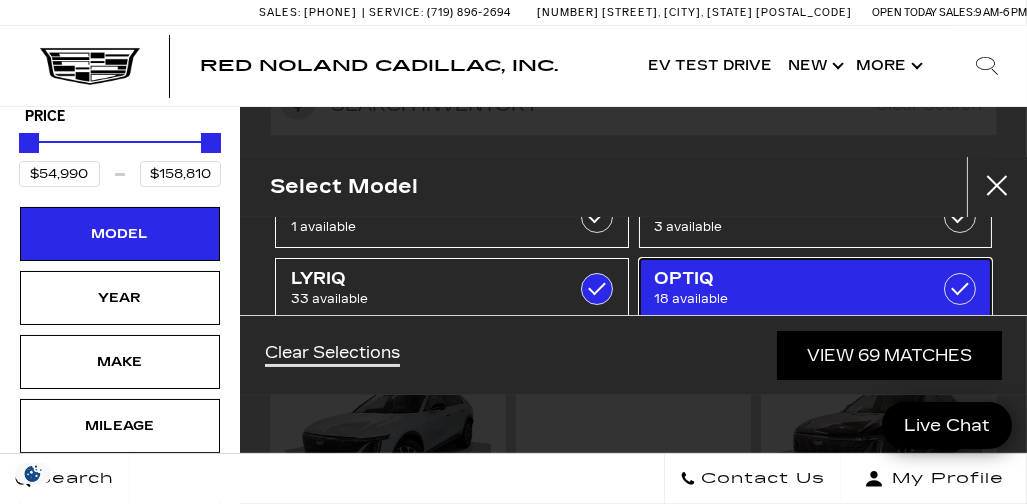 click at bounding box center [960, 289] 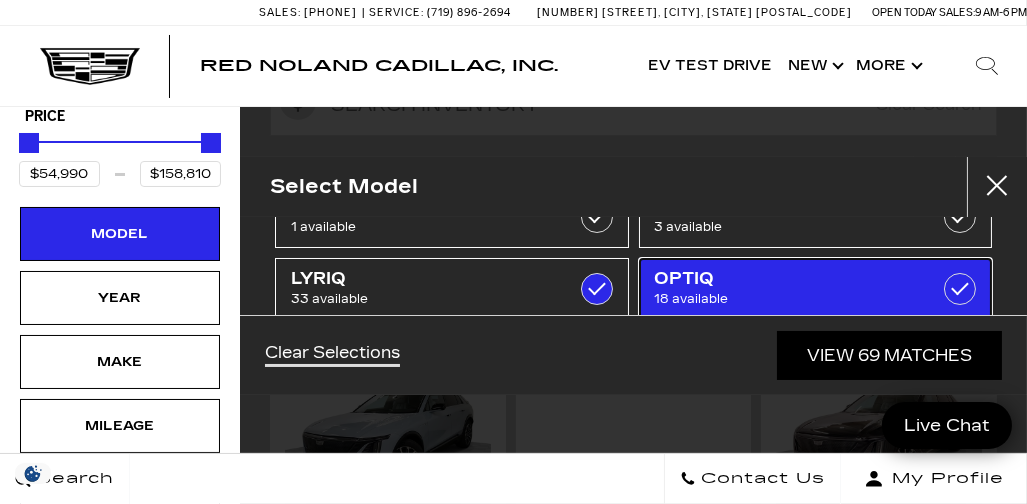 type on "$64,289" 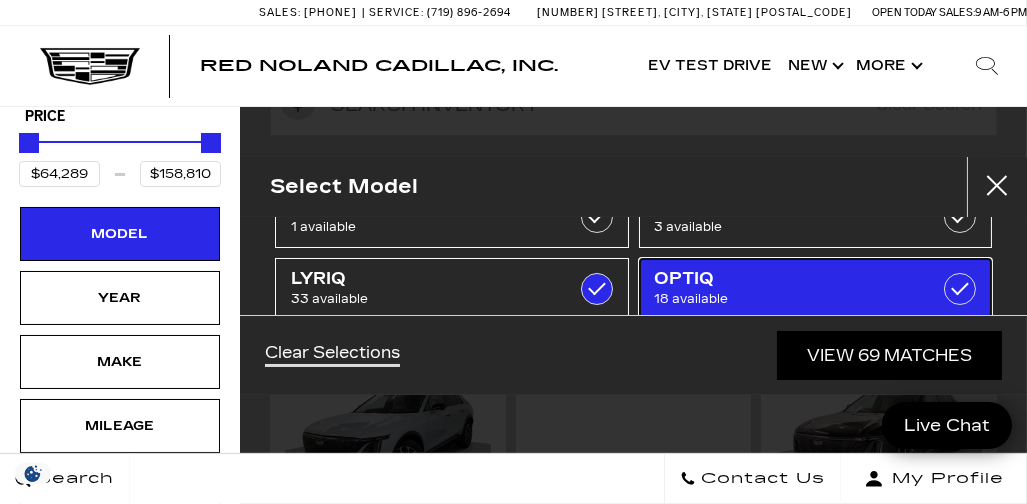 checkbox on "false" 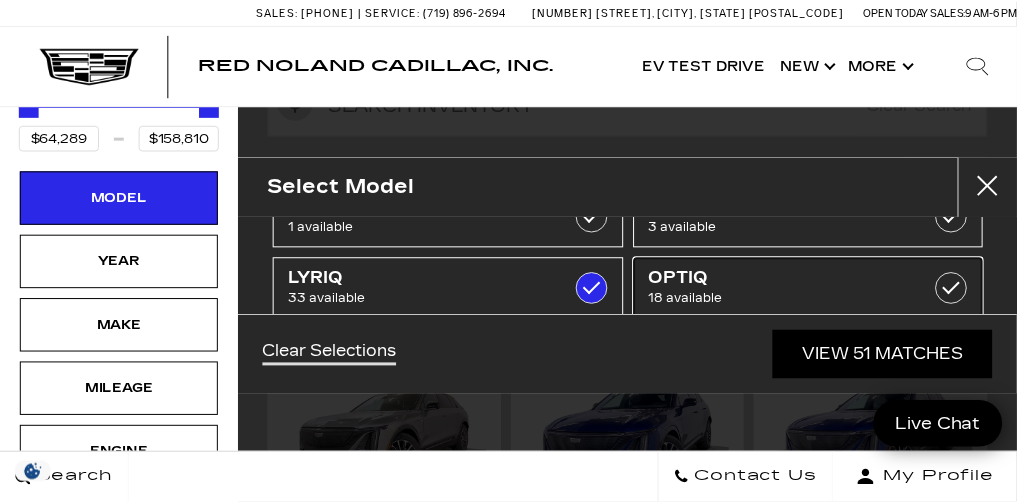 scroll, scrollTop: 0, scrollLeft: 0, axis: both 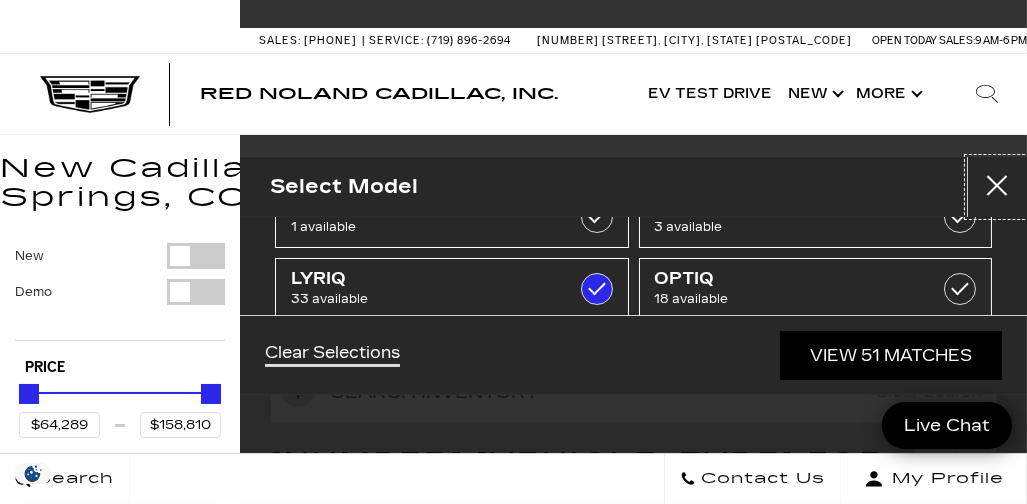 click at bounding box center [997, 187] 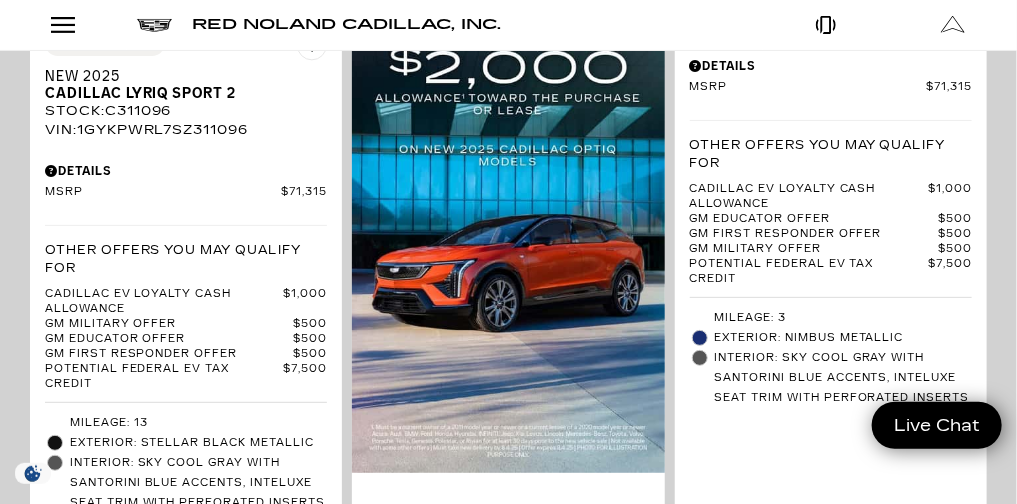 scroll, scrollTop: 2493, scrollLeft: 0, axis: vertical 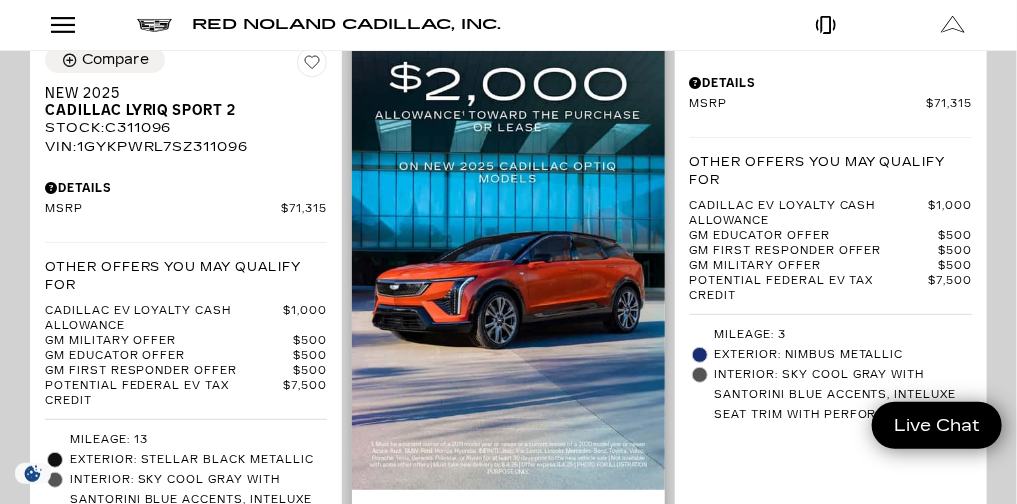 click at bounding box center (508, 133) 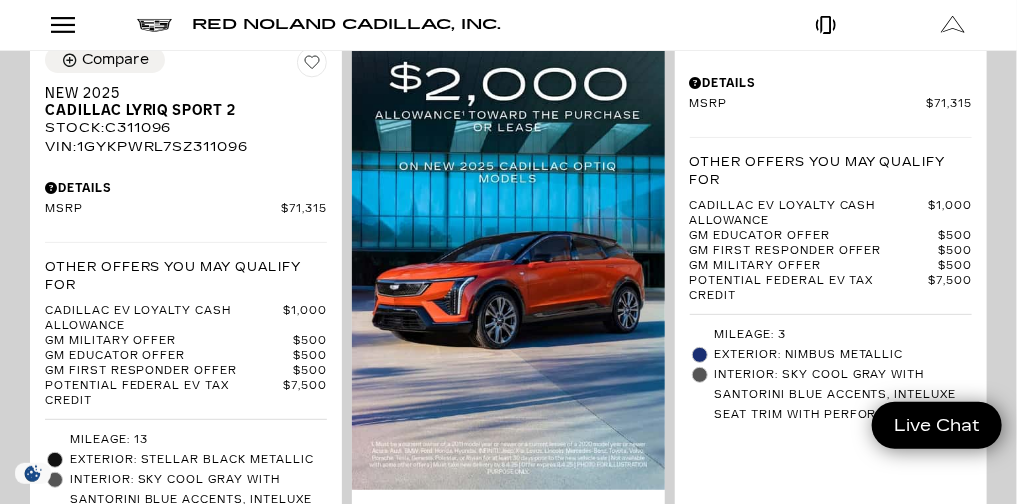 click on "Show  New" at bounding box center (0, 0) 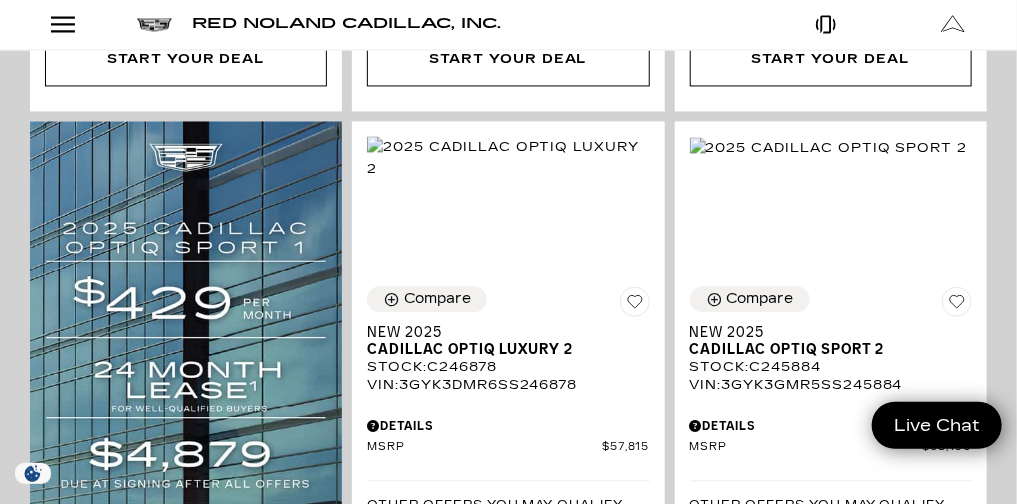 scroll, scrollTop: 1572, scrollLeft: 0, axis: vertical 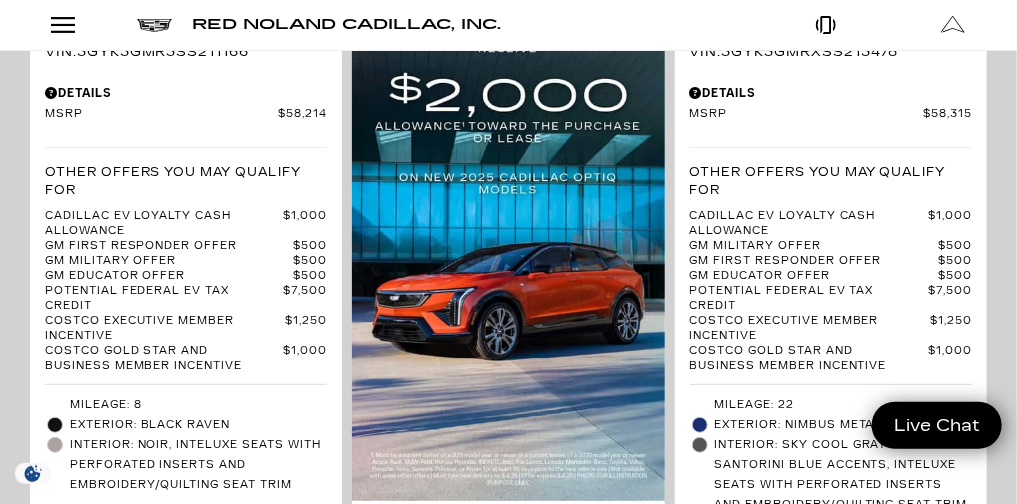 click on "Skip to main content
Skip to Action Bar
Sales:
(719) 896-2743
Service:
(719) 896-2694
990 Motor City Drive, Colorado Springs, CO 80905
Open Today   Sales:  9 AM-6 PM
Red Noland Cadillac, Inc.
EV Test Drive
Show  New
Cadillac
Crossovers/SUVs
XT4 XT5 XT6 Escalade Escalade IQ OPTIQ LYRIQ VISTIQ Escalade IQL LYRIQ-V OPTIQ-V
Sedans
CT4 CT4-V CT5 CT5-V CT4-V Blackwing CT5-V Blackwing
Electric
LYRIQ Escalade IQ OPTIQ VISTIQ V- Series Escalade IQL LYRIQ-V OPTIQ-V
View All New Vehicles Retired Service Loaners Tax Savings for Cadillac Express Store Buy Online" at bounding box center (508, 1419) 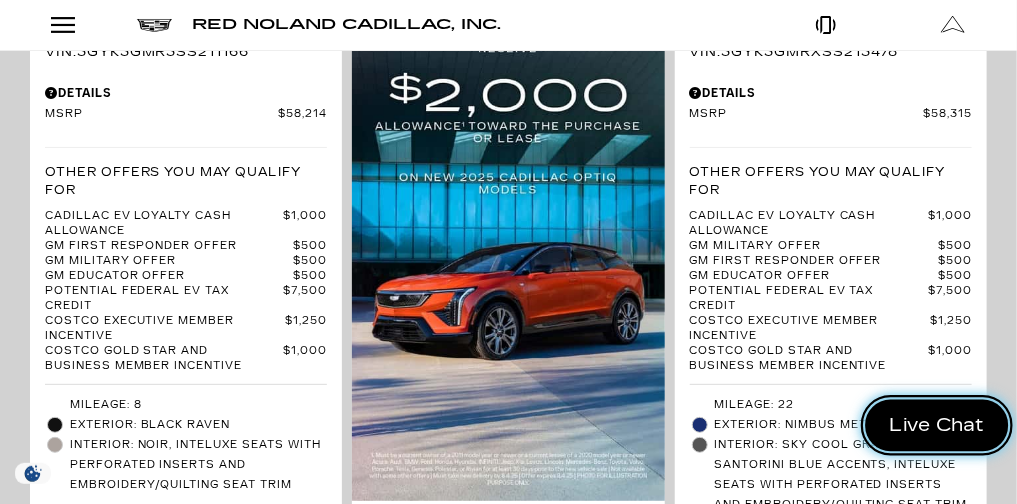 click on "Live Chat" at bounding box center (937, 425) 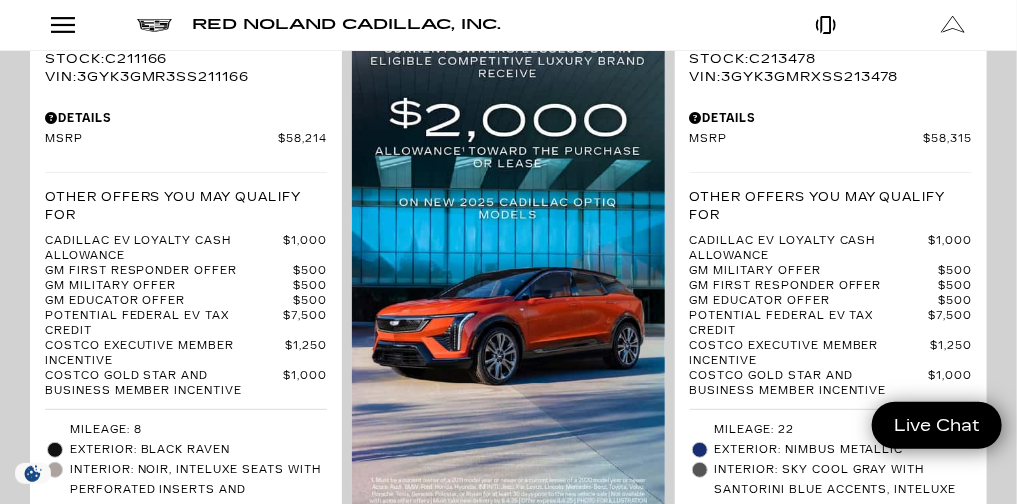 scroll, scrollTop: 2419, scrollLeft: 0, axis: vertical 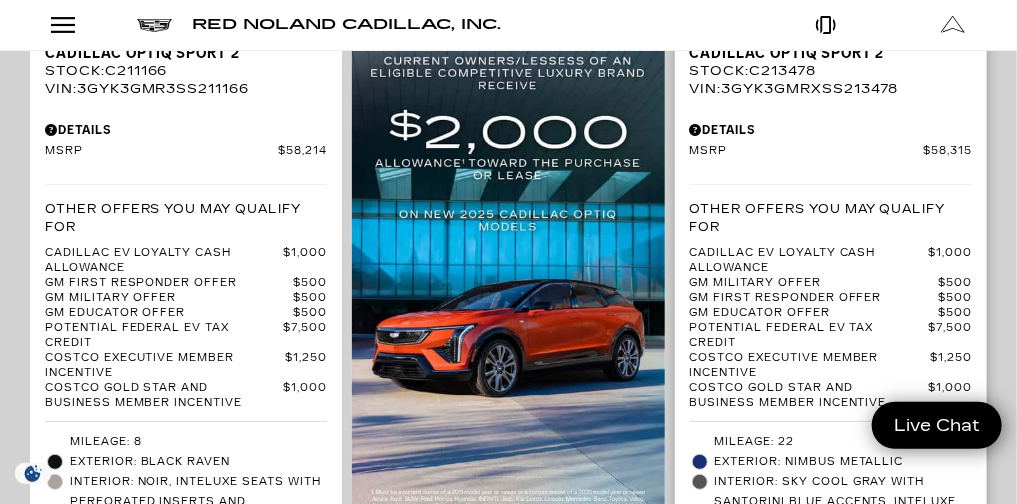 click at bounding box center [829, -149] 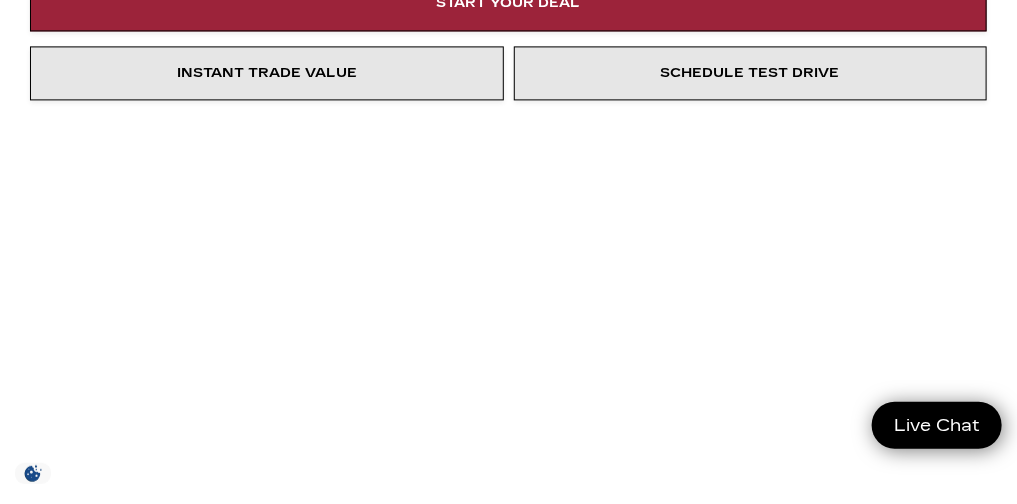 scroll, scrollTop: 1523, scrollLeft: 0, axis: vertical 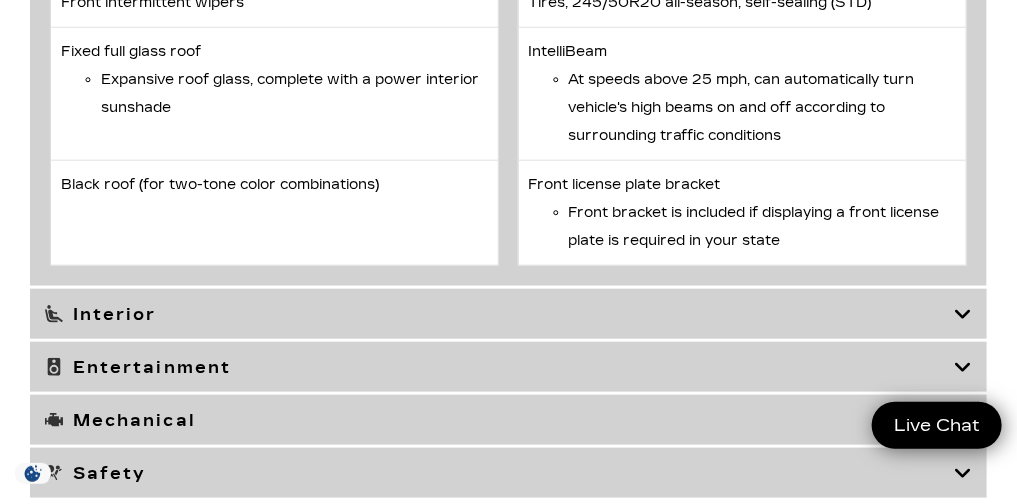 click on "Sales: [PHONE] Service: [PHONE] [NUMBER] [STREET], [CITY], [STATE] [POSTAL_CODE] Red Noland Cadillac, Inc. EV Test Drive New Cadillac Crossovers/SUVs XT4 XT5 XT6 Escalade Escalade IQ OPTIQ LYRIQ VISTIQ Escalade IQL LYRIQ-V OPTIQ-V Sedans CT4 CT4-V CT5 CT5-V CT4-V Blackwing CT5-V Blackwing Electric LYRIQ Escalade IQ OPTIQ VISTIQ V- Series Escalade IQL LYRIQ-V OPTIQ-V View All New Vehicles Retired Service Loaners Tax Savings for Cadillac Express Store" at bounding box center (508, -2690) 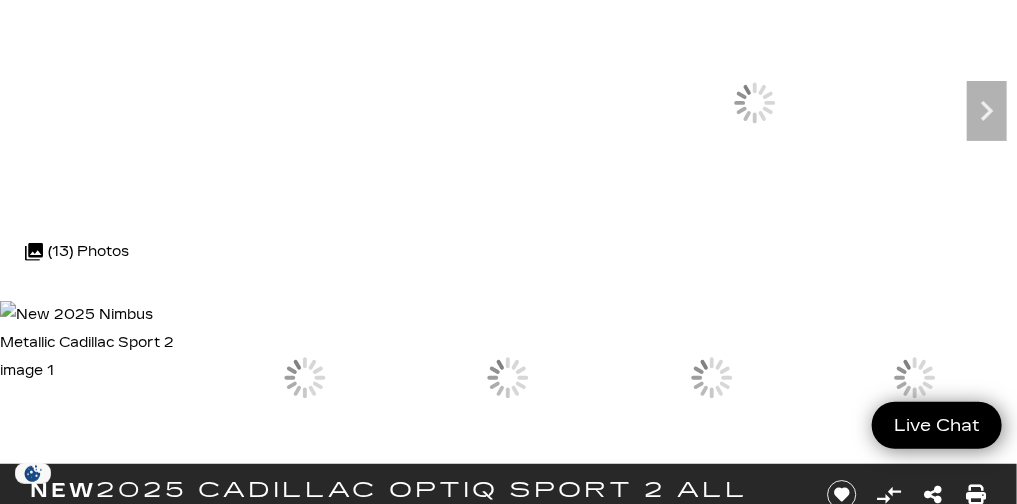 scroll, scrollTop: 86, scrollLeft: 0, axis: vertical 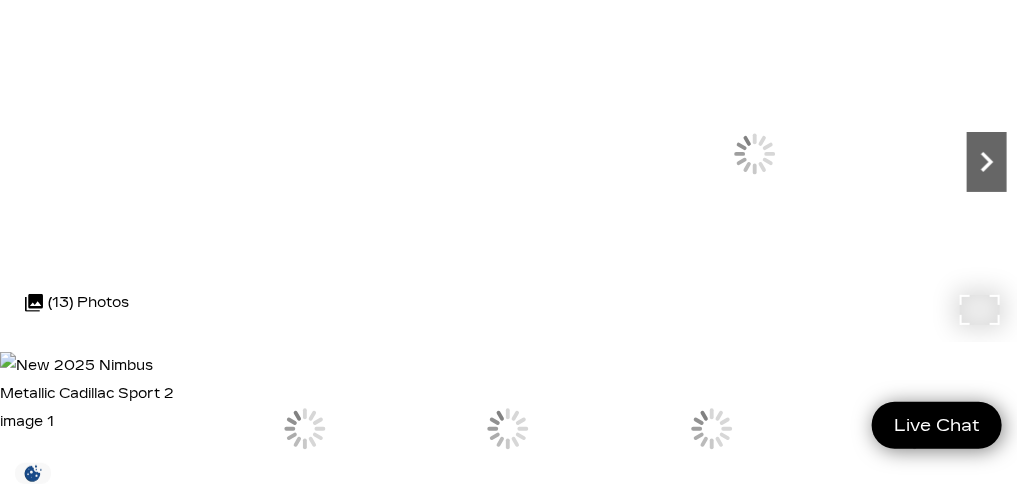 click 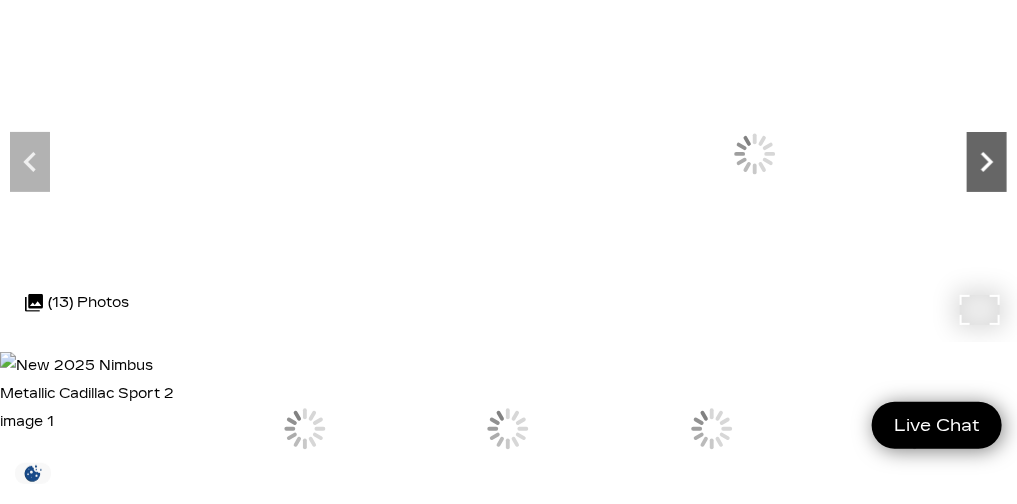 click 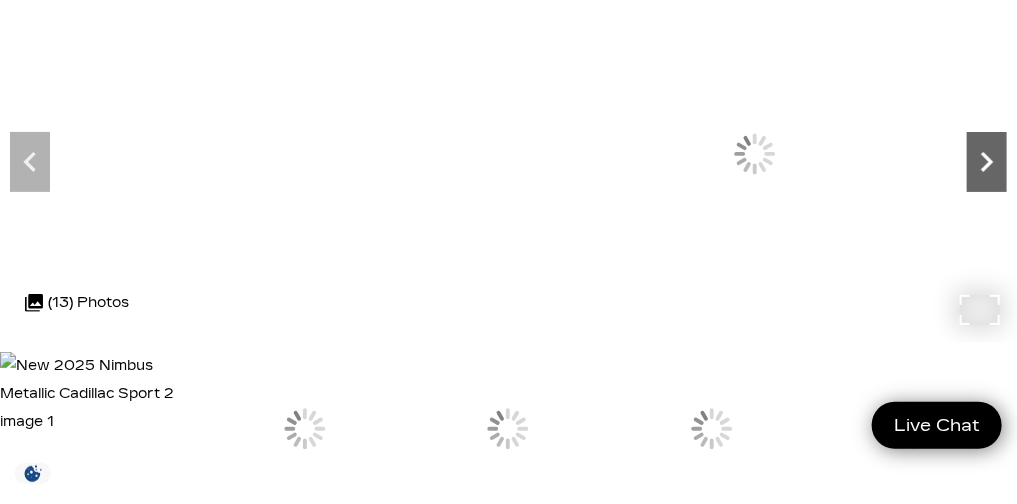click 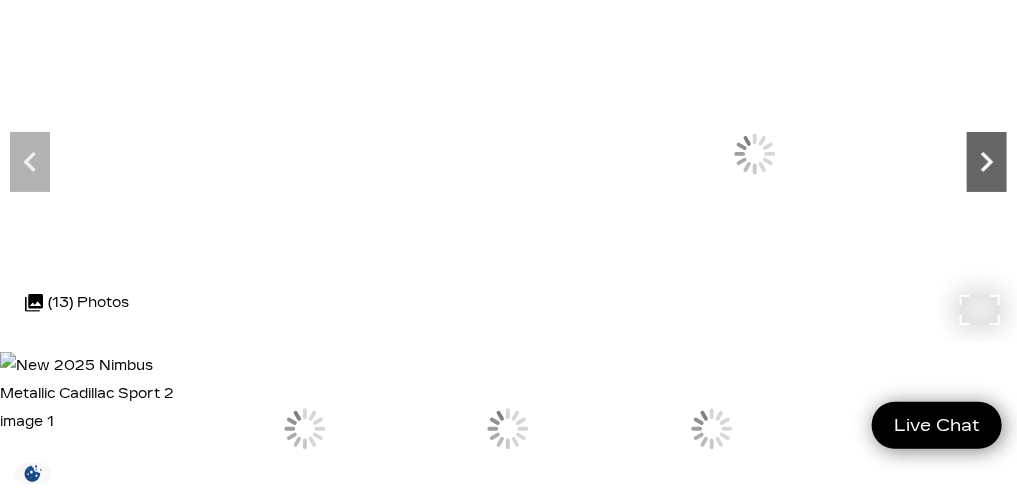 click 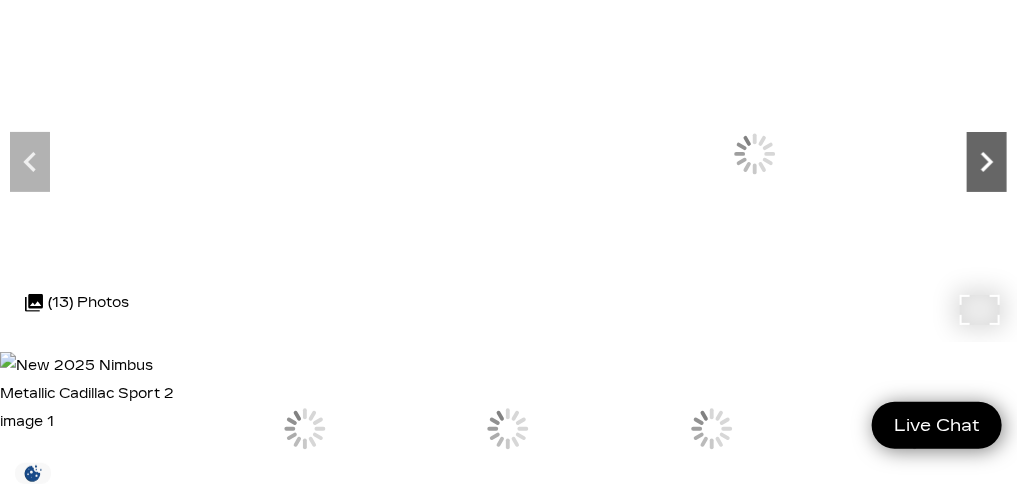 click 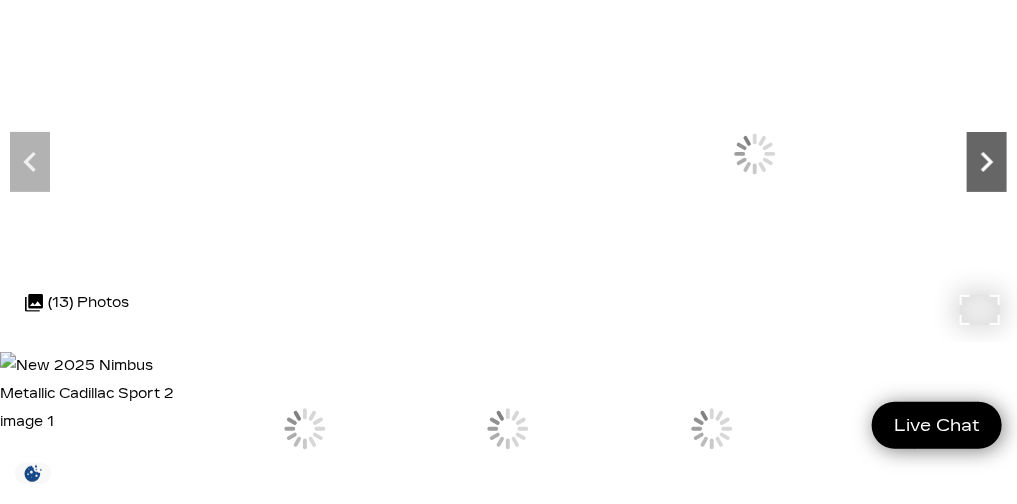 click 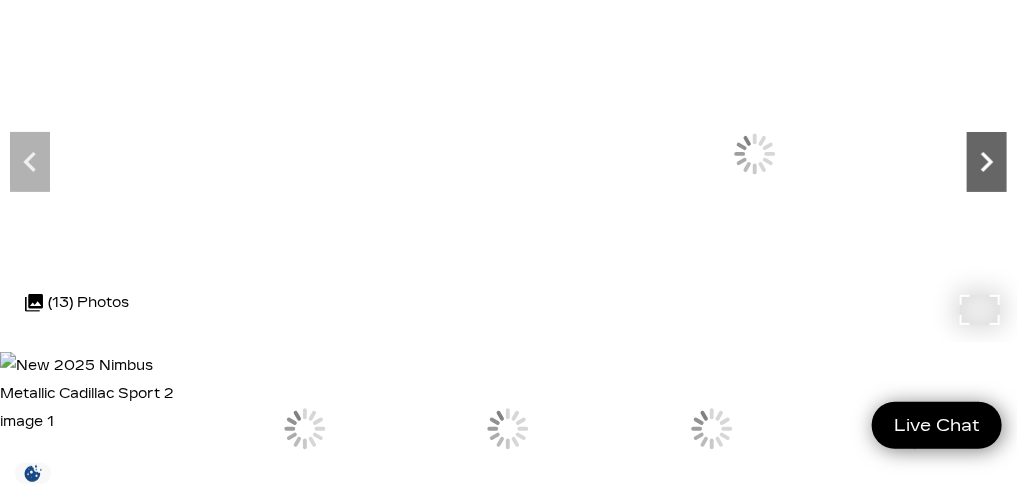 click 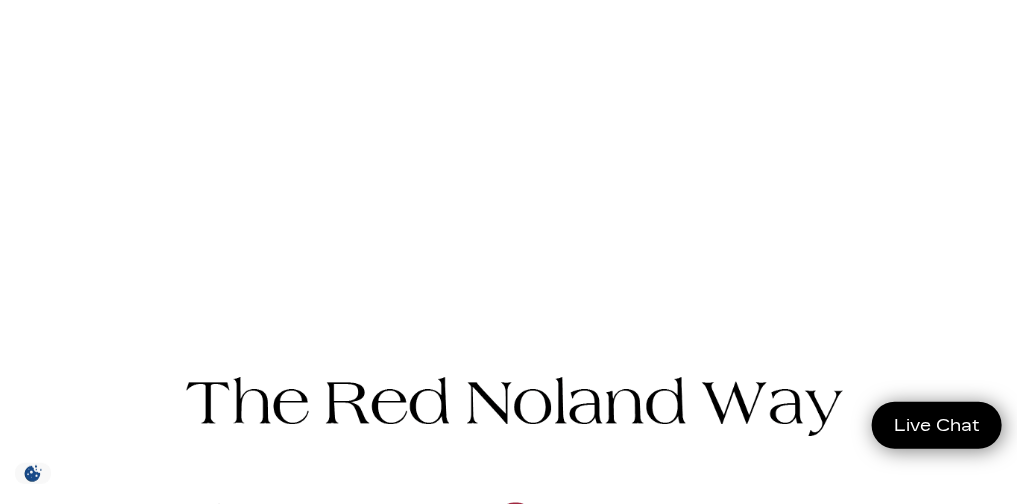 scroll, scrollTop: 2436, scrollLeft: 0, axis: vertical 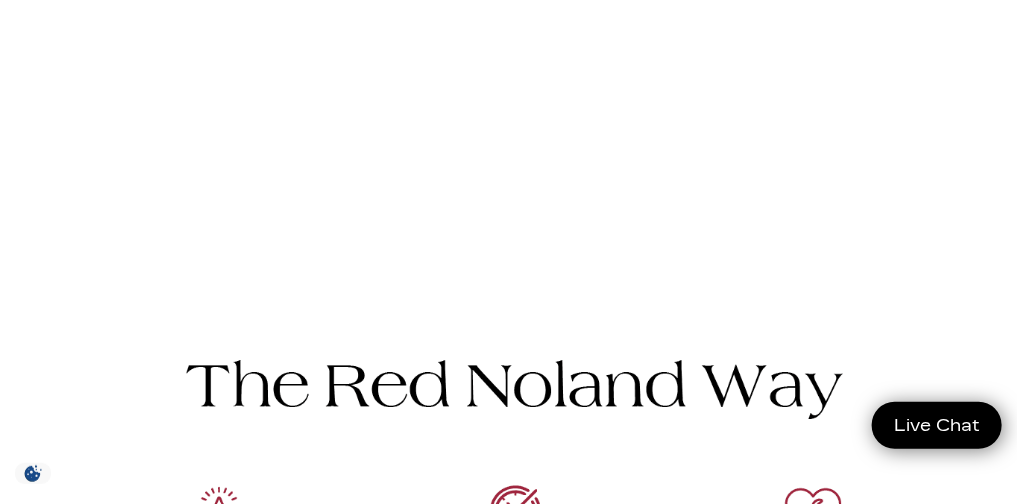 click 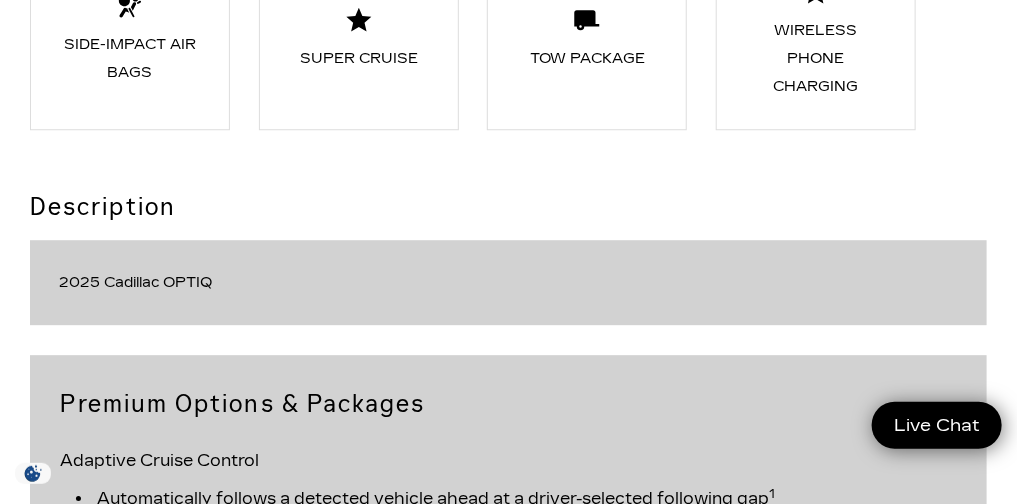 scroll, scrollTop: 4147, scrollLeft: 0, axis: vertical 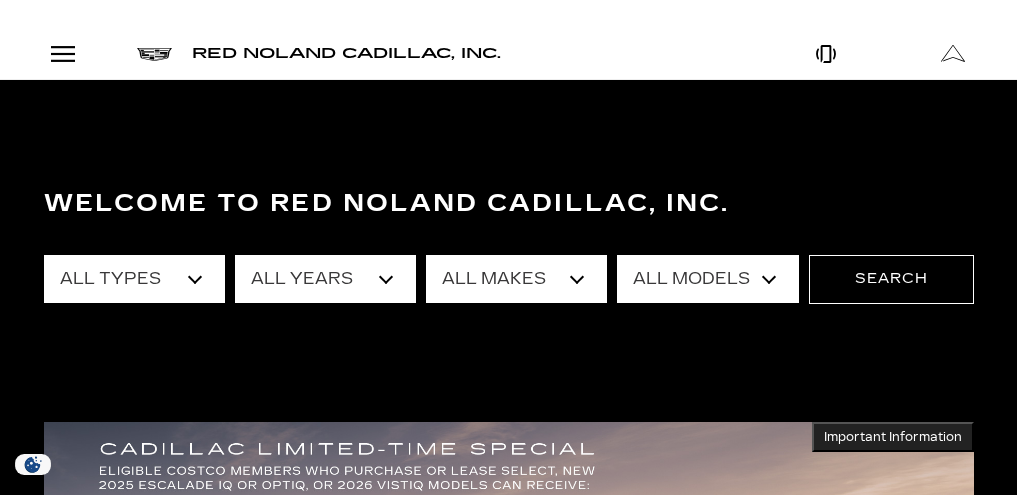 click at bounding box center [509, 618] 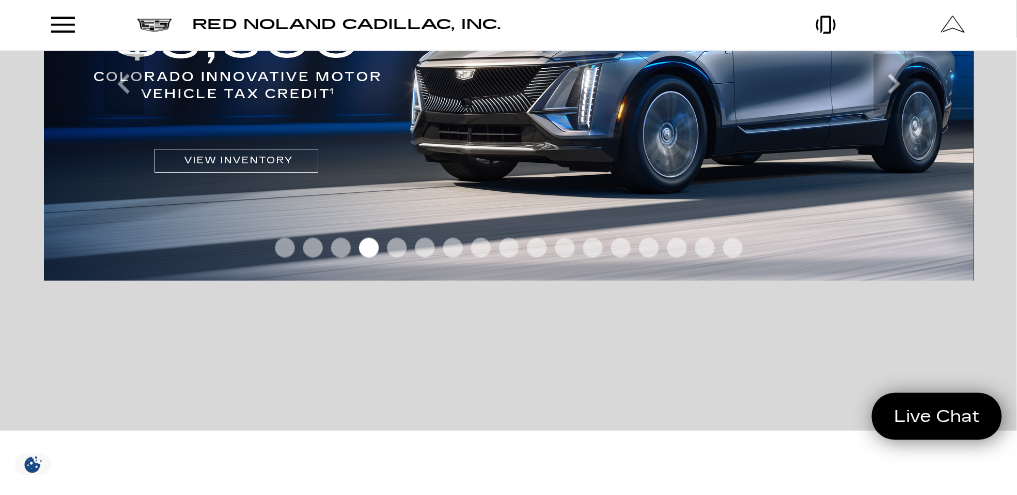 scroll, scrollTop: 534, scrollLeft: 0, axis: vertical 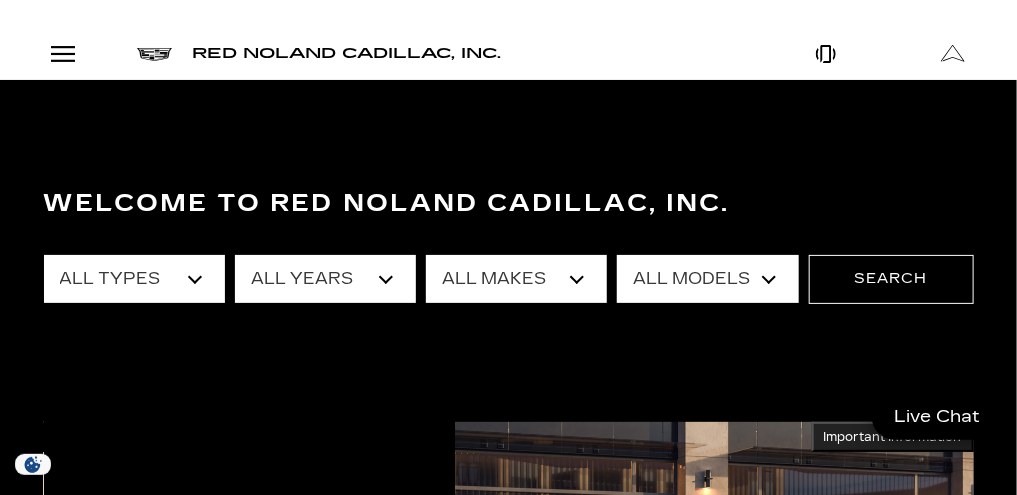 click on "All Models 300 A6 Colorado Corvette Grand Sport CT4 CT5 Escalade Escalade ESV ESCALADE IQ ESCALADE IQL Escape Explorer F-150 LYRIQ MKX OPTIQ Q5 RAV4 RX Sierra 1500 Silverado 1500 VISTIQ Wrangler Unlimited XT4 XT5 XT6 XV Crosstrek Yukon" at bounding box center (707, 279) 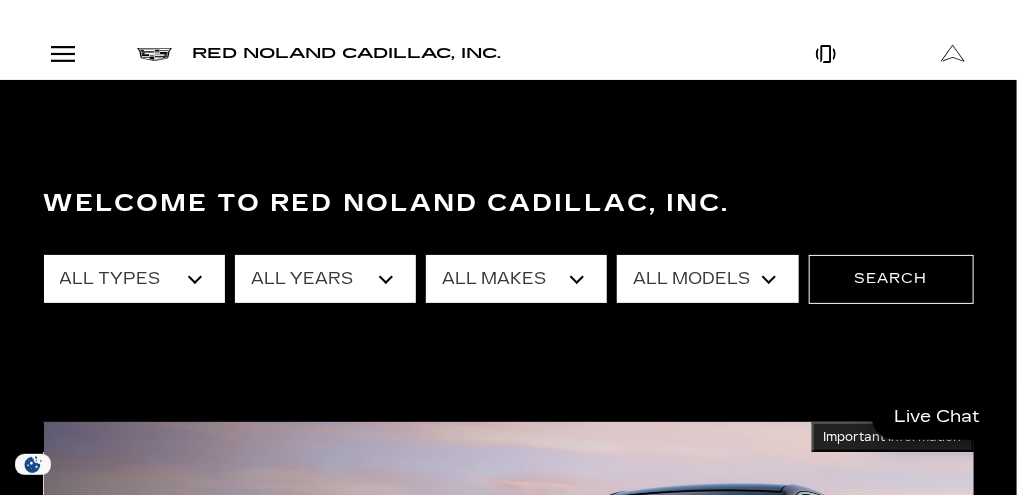 select on "OPTIQ" 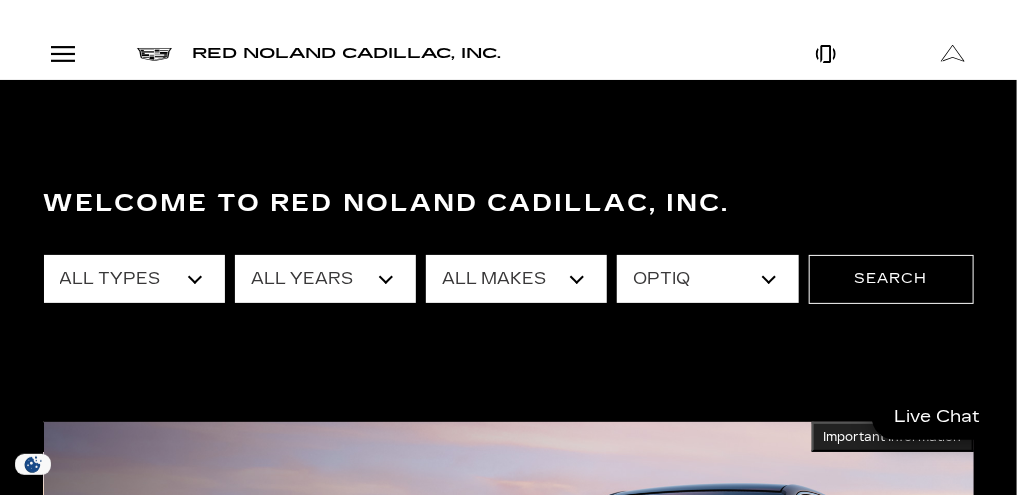 click on "All Models 300 A6 Colorado Corvette Grand Sport CT4 CT5 Escalade Escalade ESV ESCALADE IQ ESCALADE IQL Escape Explorer F-150 LYRIQ MKX OPTIQ Q5 RAV4 RX Sierra 1500 Silverado 1500 VISTIQ Wrangler Unlimited XT4 XT5 XT6 XV Crosstrek Yukon" at bounding box center [707, 279] 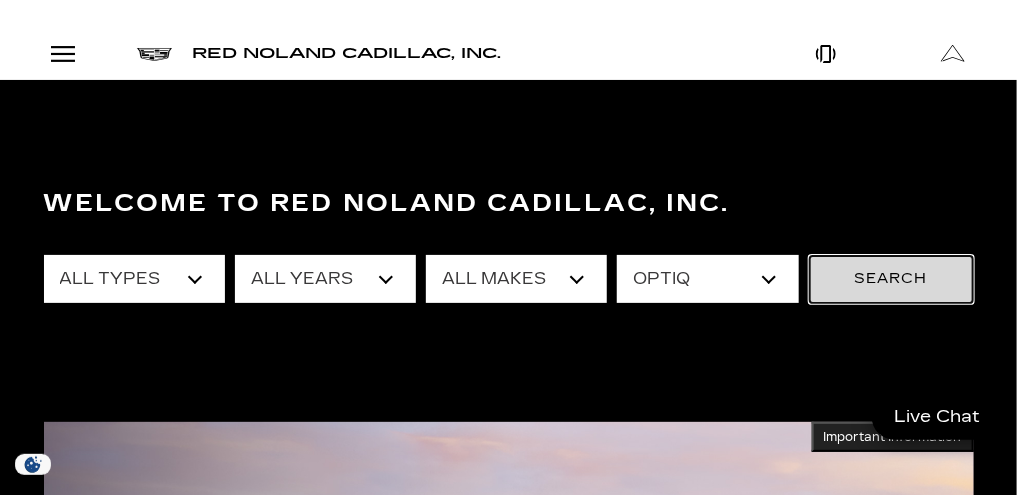 click on "Search" at bounding box center [891, 279] 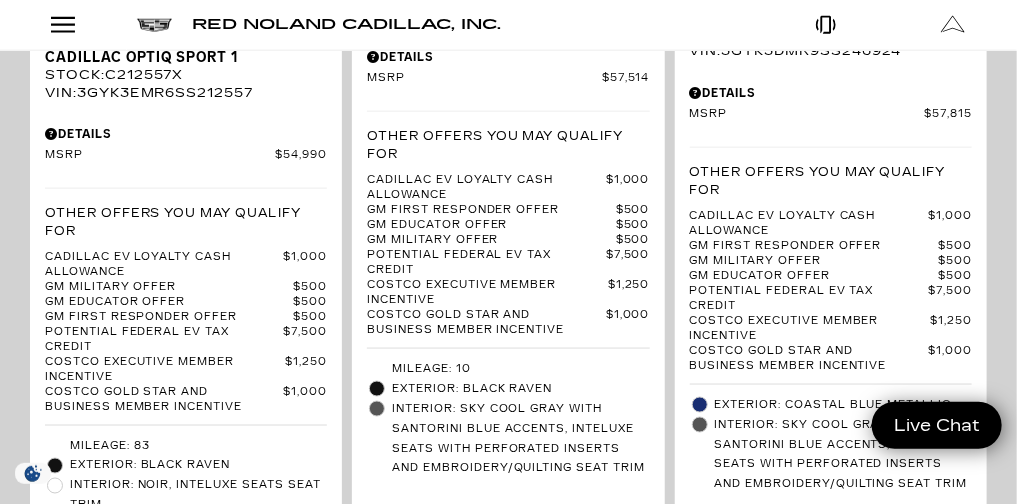 scroll, scrollTop: 1443, scrollLeft: 0, axis: vertical 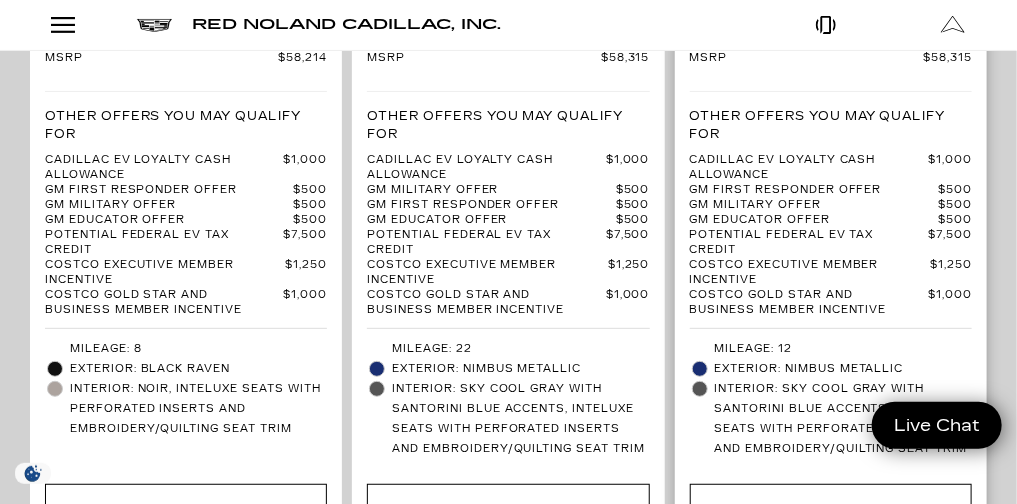 click at bounding box center [829, -242] 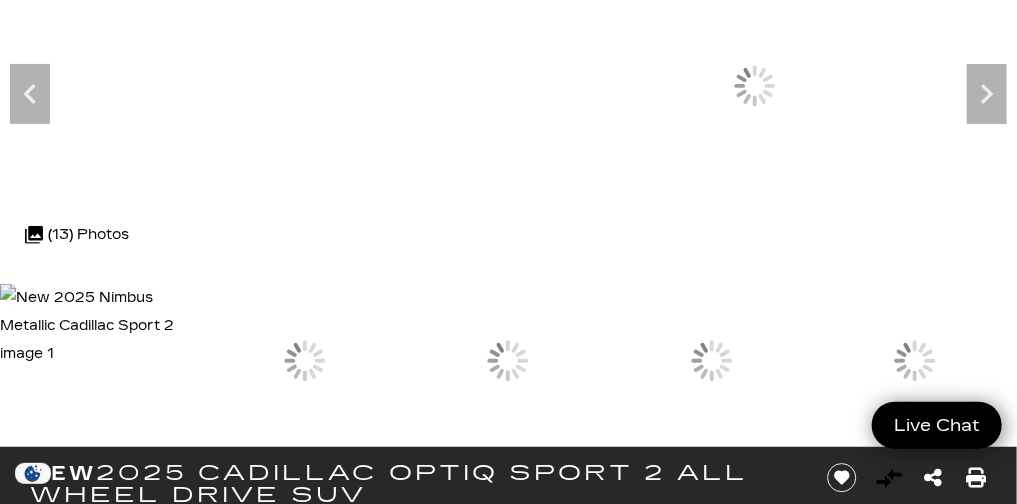 scroll, scrollTop: 154, scrollLeft: 0, axis: vertical 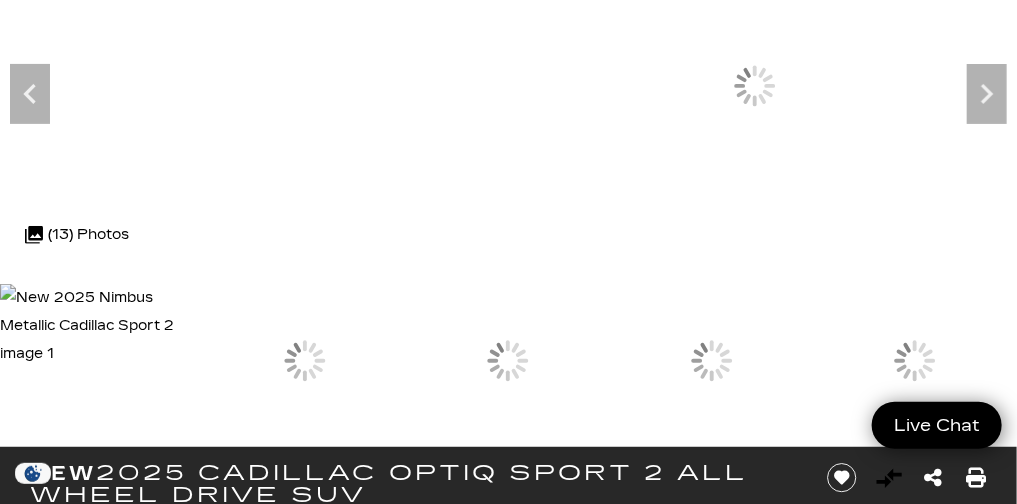 click 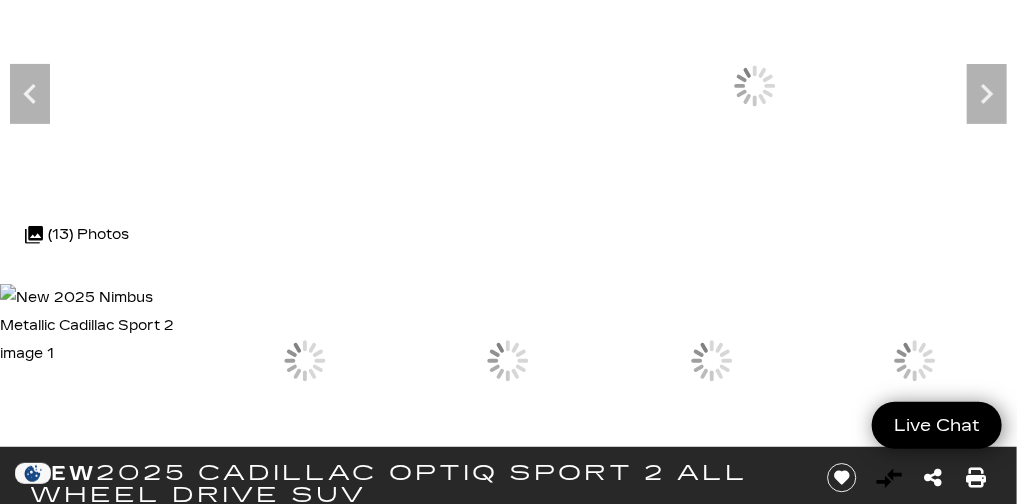 click 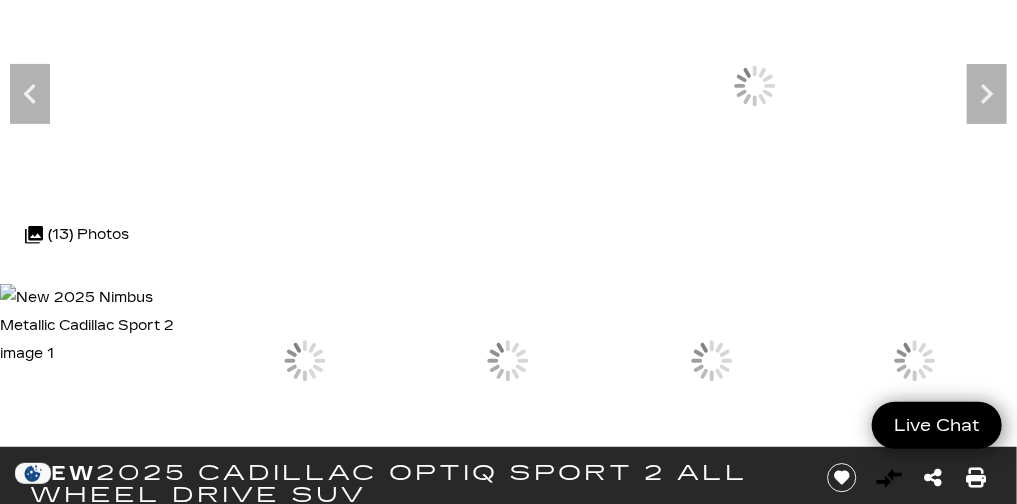 click 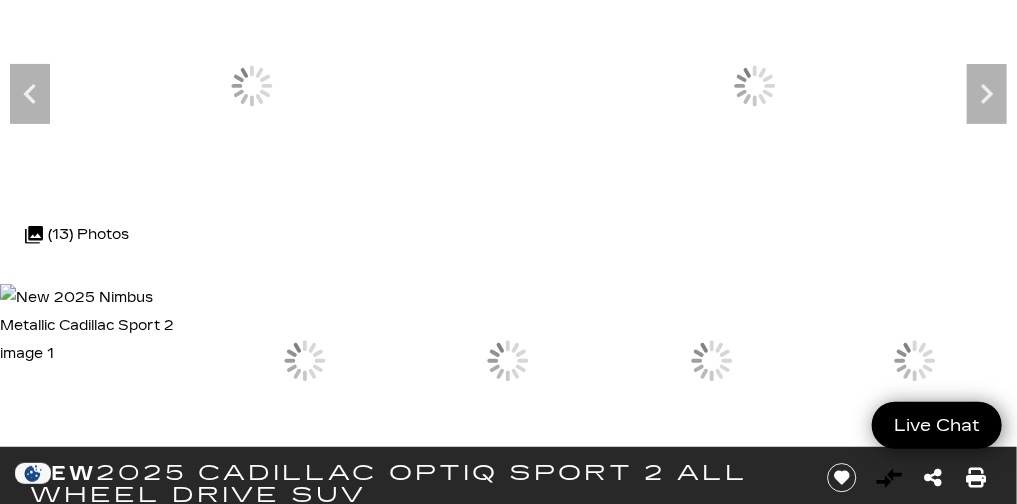scroll, scrollTop: 0, scrollLeft: 0, axis: both 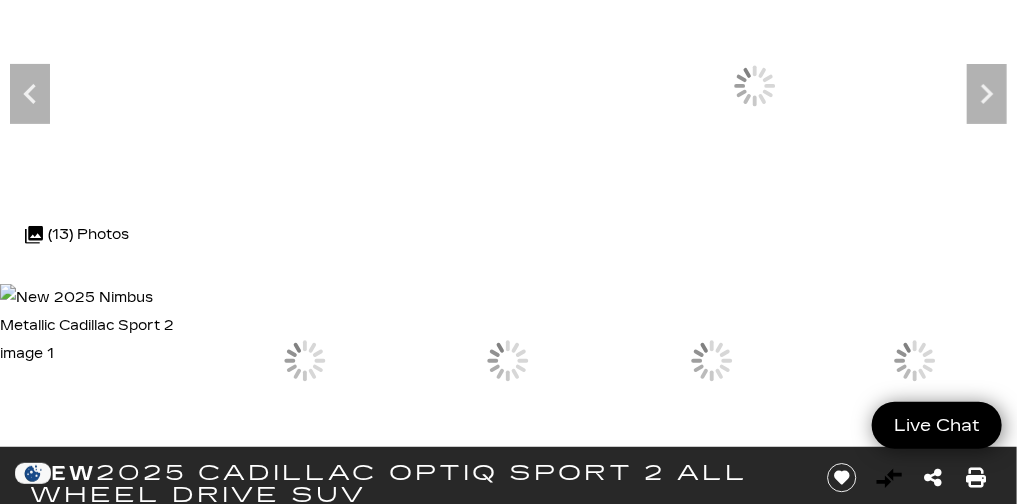 click 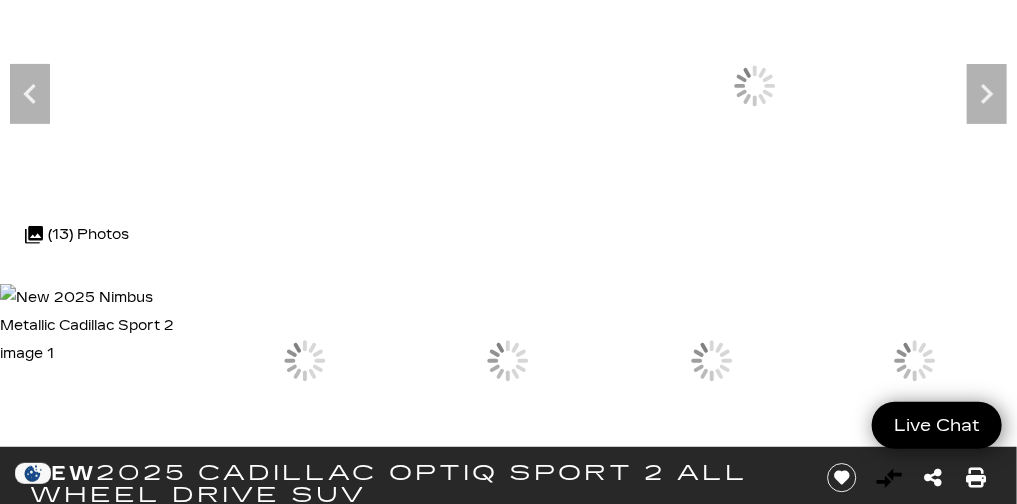 click 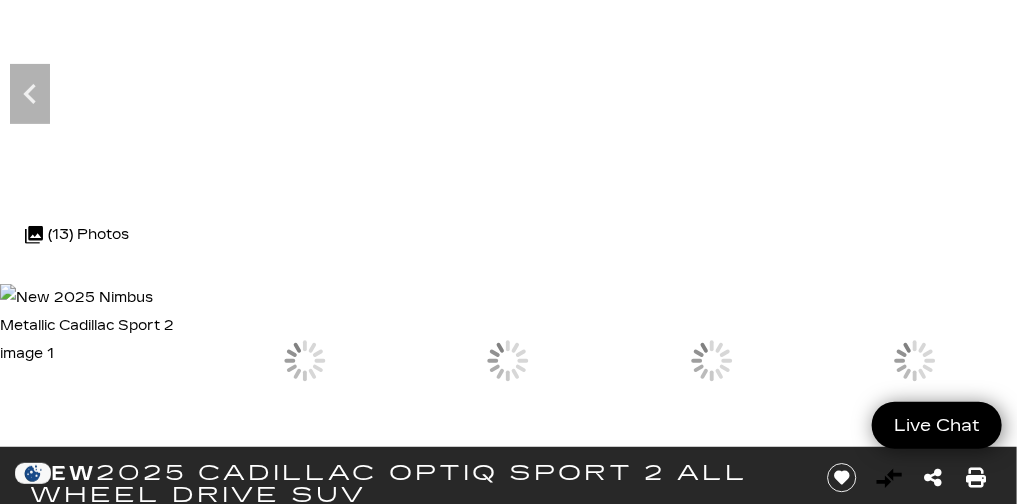 click at bounding box center (0, 0) 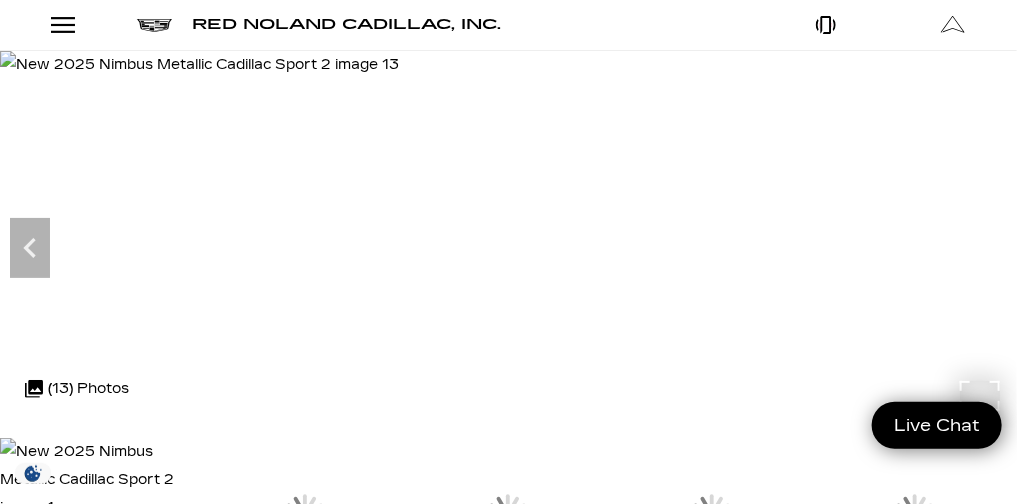 click at bounding box center (199, 65) 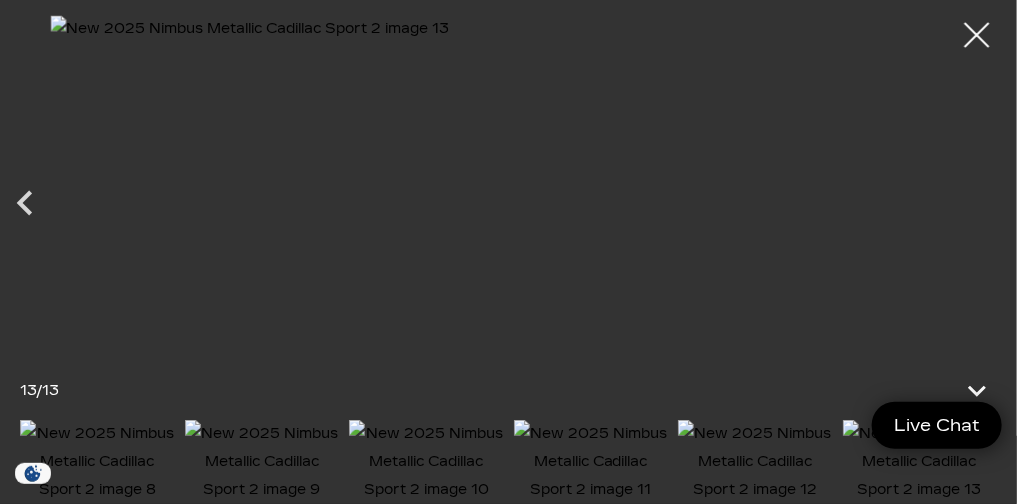 scroll, scrollTop: 196, scrollLeft: 0, axis: vertical 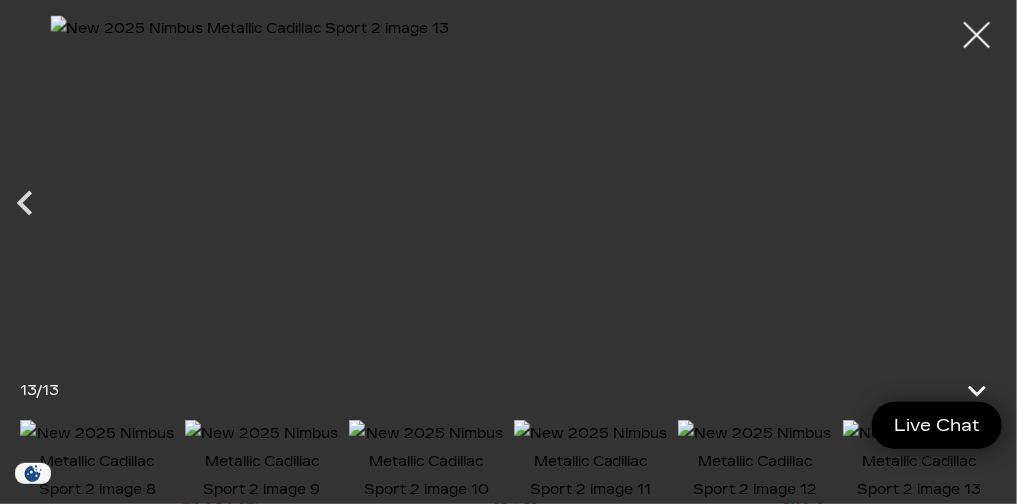 click at bounding box center [977, 35] 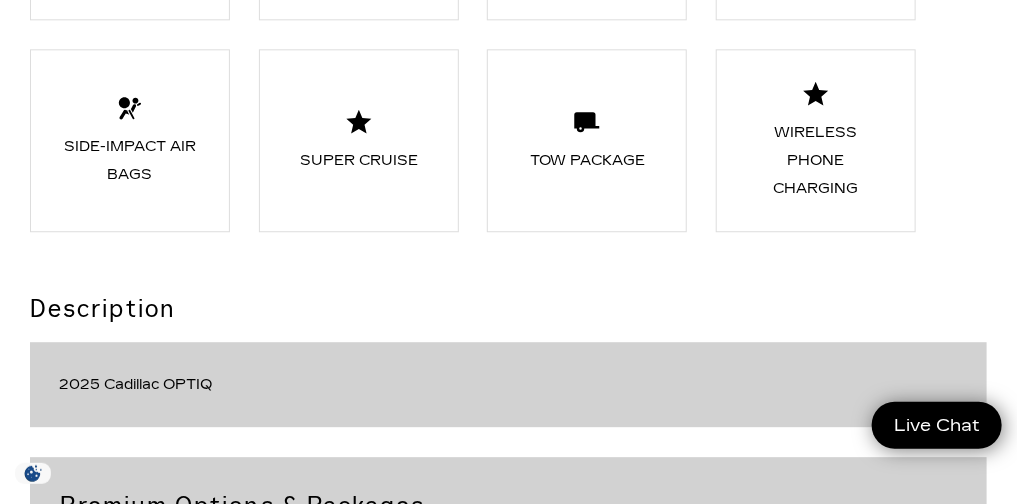 scroll, scrollTop: 4209, scrollLeft: 0, axis: vertical 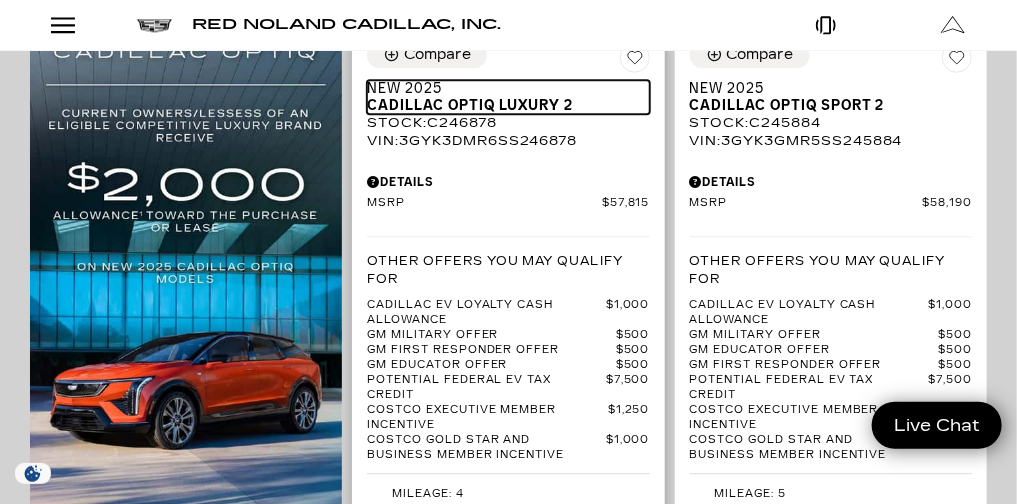 click on "Cadillac OPTIQ Luxury 2" at bounding box center [500, 105] 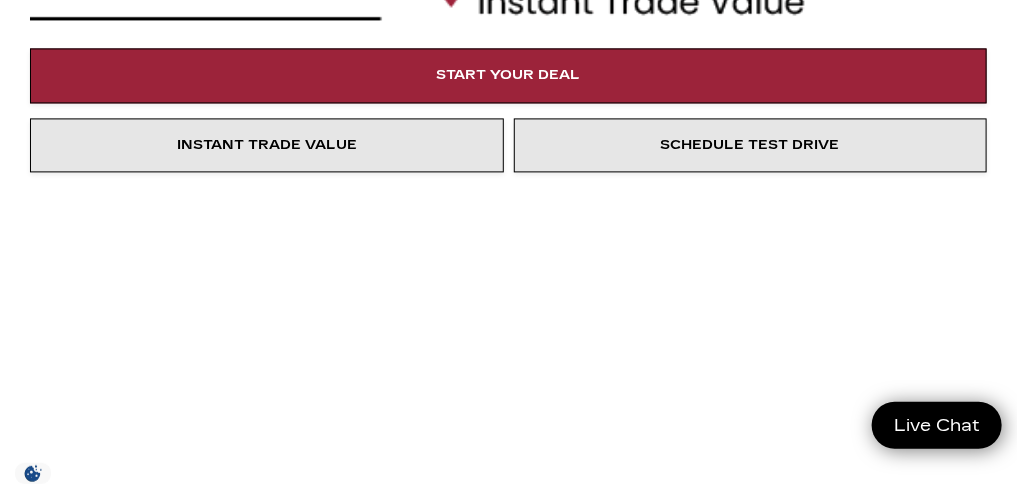 scroll, scrollTop: 1367, scrollLeft: 0, axis: vertical 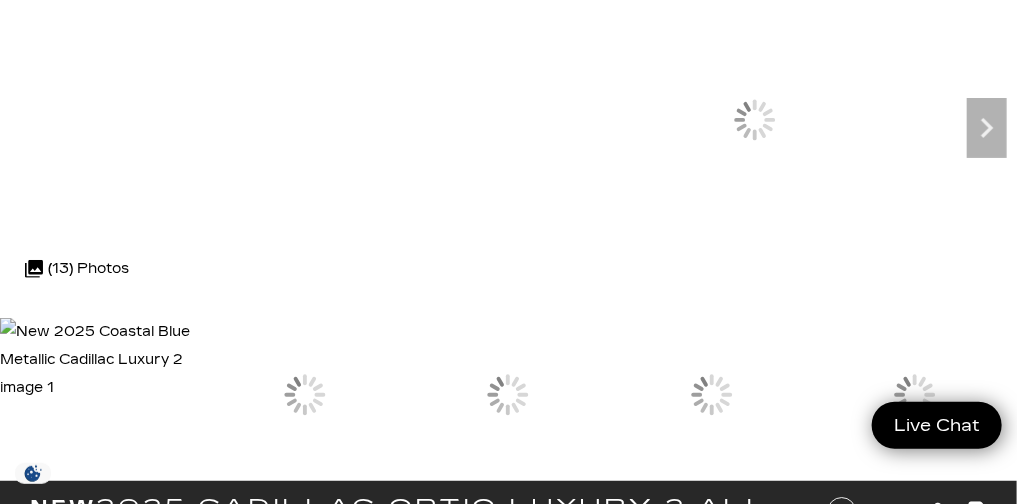click on "Skip to main content
Skip to Action Bar
Sales:
[PHONE]
Service:
[PHONE]
[NUMBER] [STREET], [CITY], [STATE] [POSTAL_CODE]
Open Today   Sales:  9 AM-6 PM
Red Noland Cadillac, Inc.
EV Test Drive
Show  New
Cadillac
Crossovers/SUVs
XT4 XT5 XT6 Escalade Escalade IQ OPTIQ LYRIQ VISTIQ Escalade IQL LYRIQ-V OPTIQ-V
Sedans
CT4 CT4-V CT5 CT5-V CT4-V Blackwing CT5-V Blackwing
Electric
LYRIQ Escalade IQ OPTIQ VISTIQ V- Series Escalade IQL LYRIQ-V OPTIQ-V
View All New Vehicles Retired Service Loaners Tax Savings for Cadillac Express Store Buy Online LYRIQ Dare to Compare 2025 OPTIQ" at bounding box center [508, 5370] 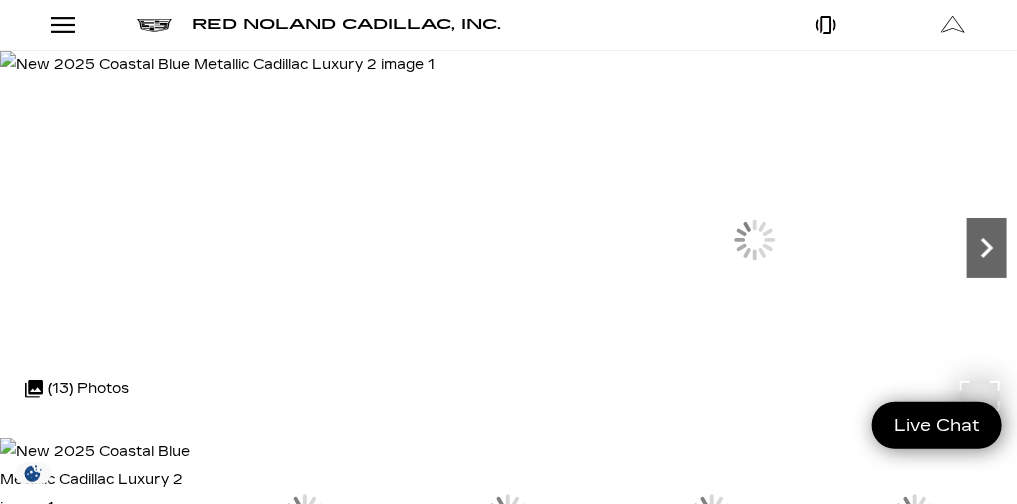 click 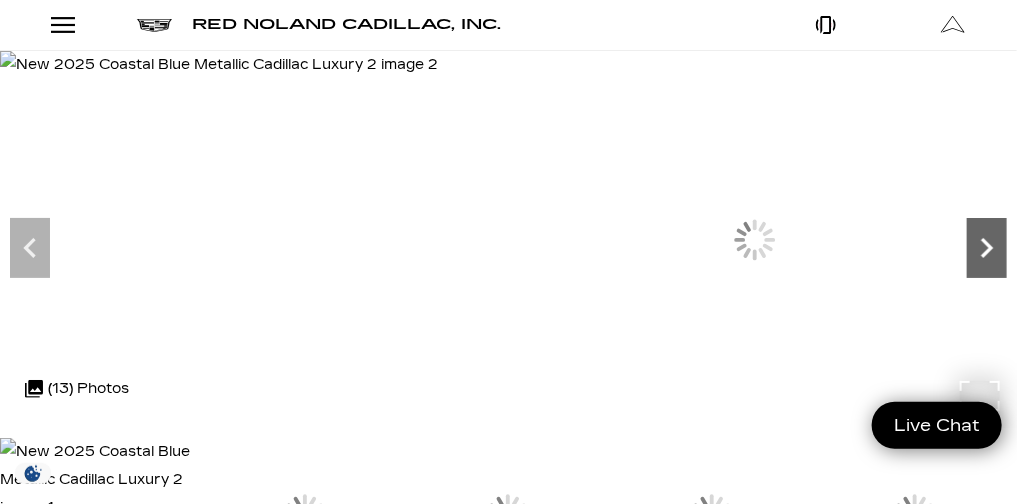 click 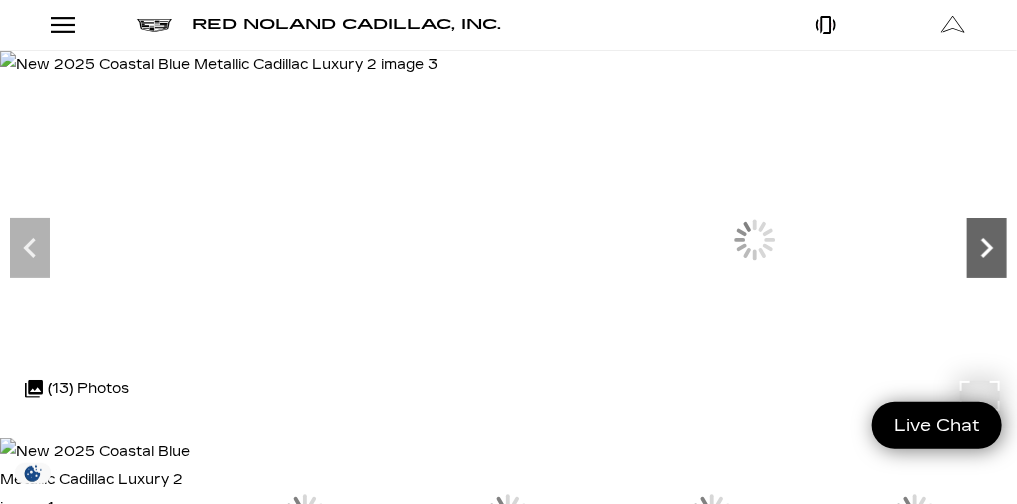 click 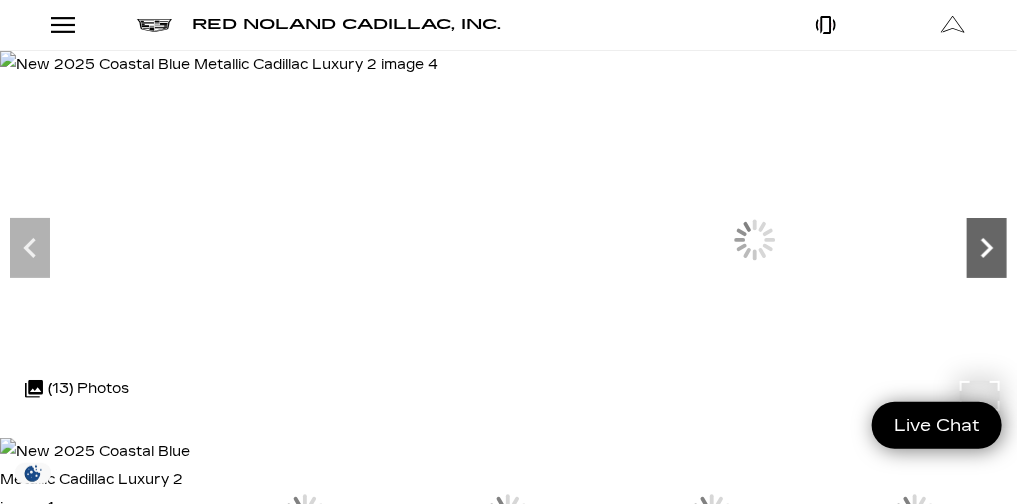 click 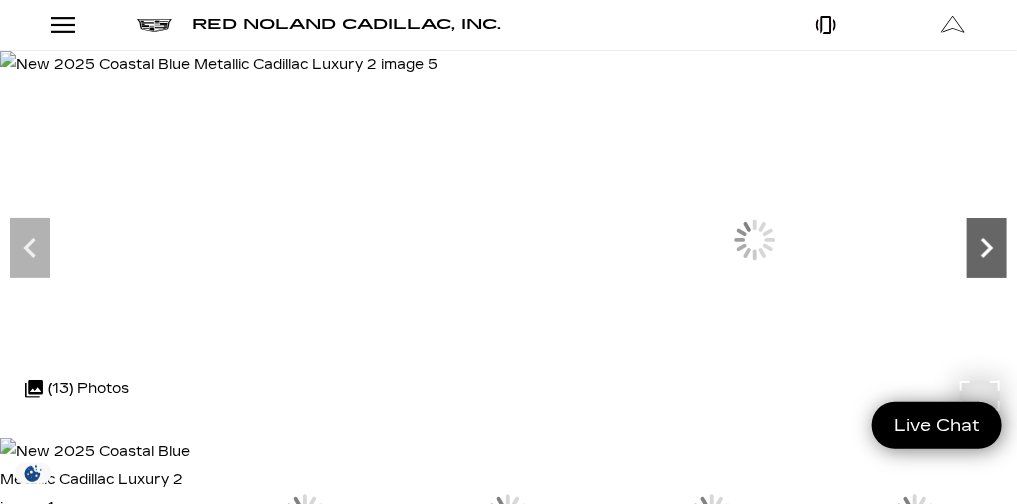click 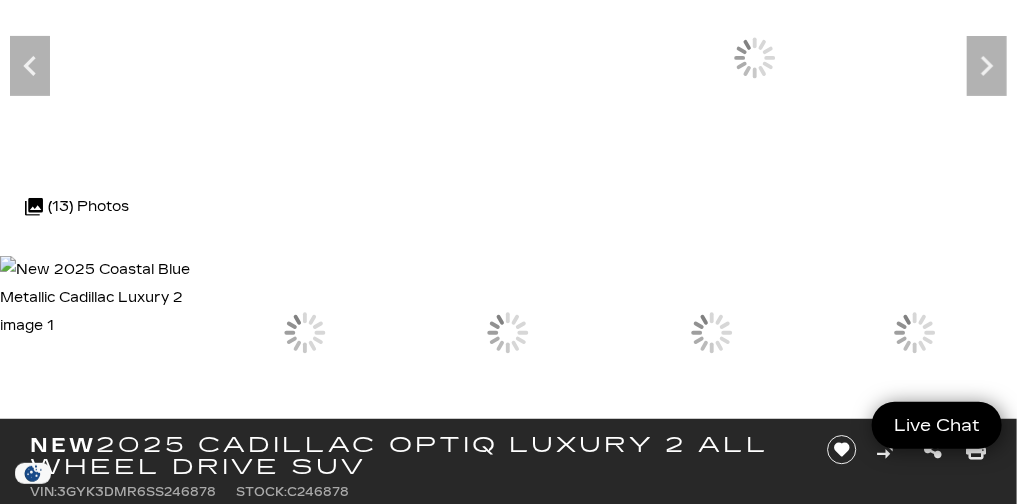 scroll, scrollTop: 0, scrollLeft: 0, axis: both 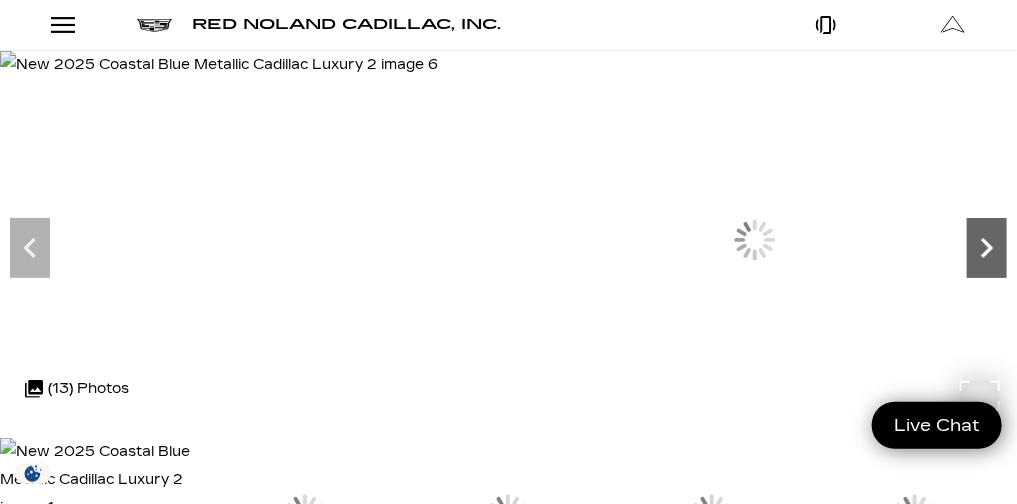 click 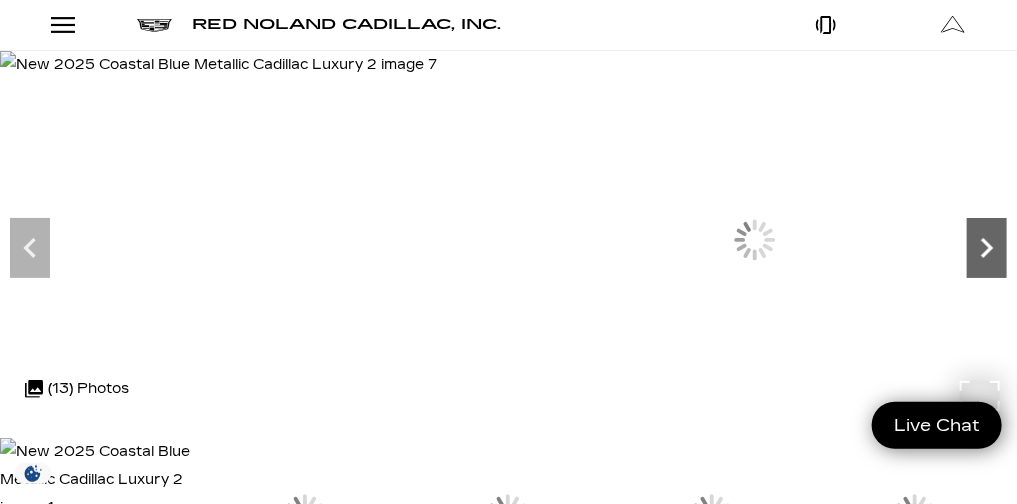 click 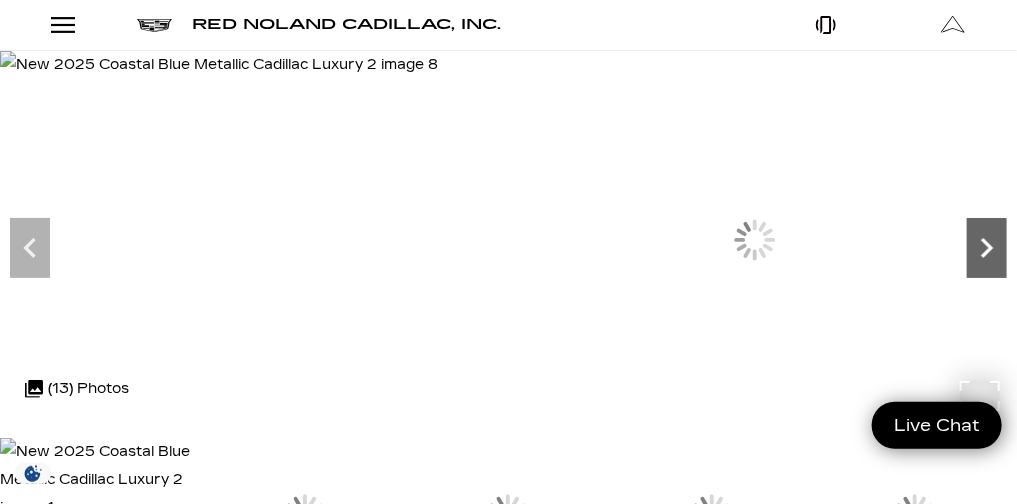 click 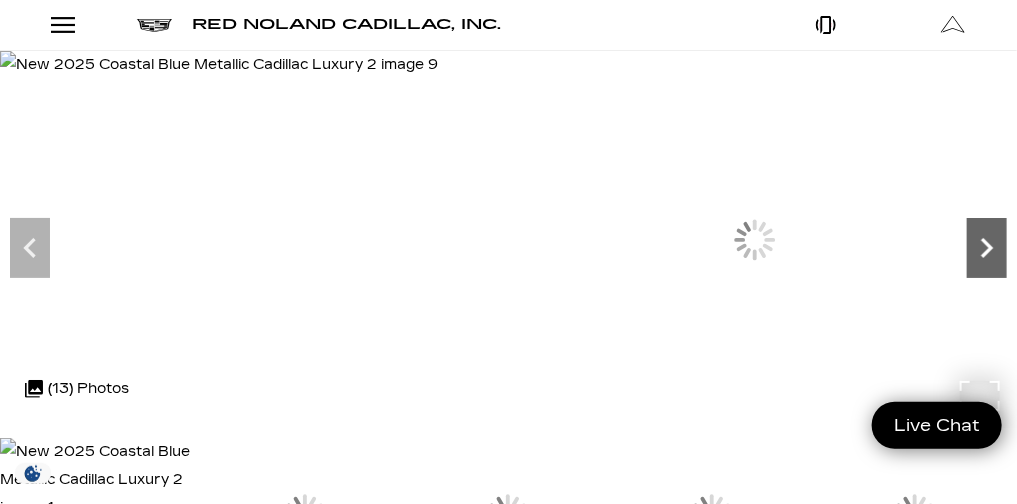 click 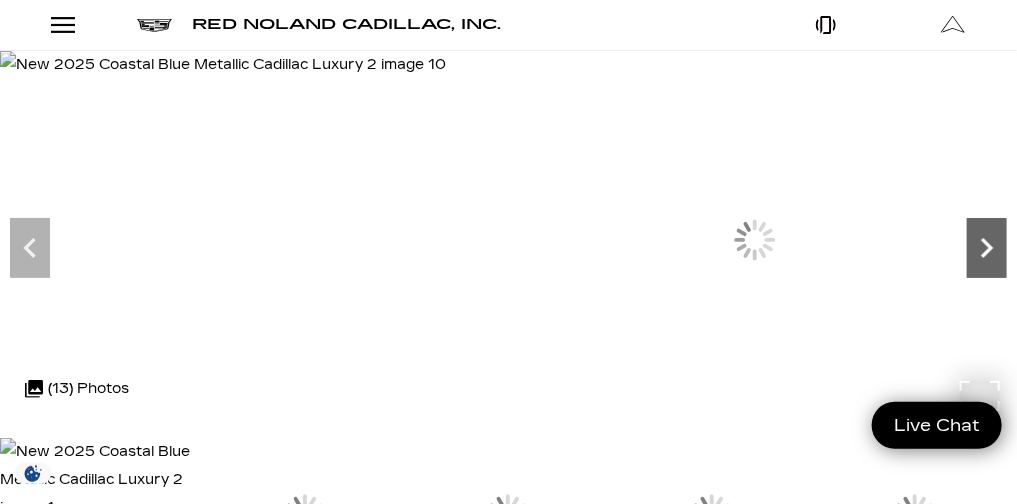 click 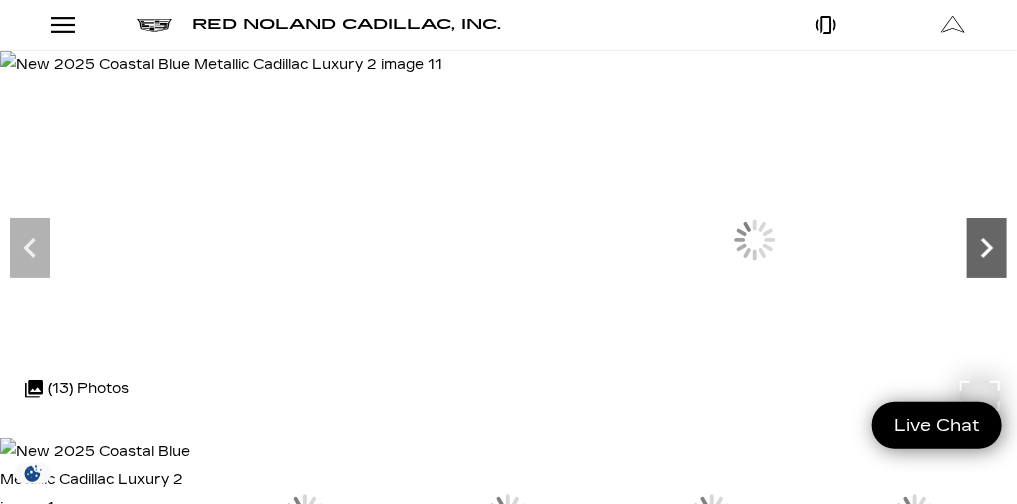 click 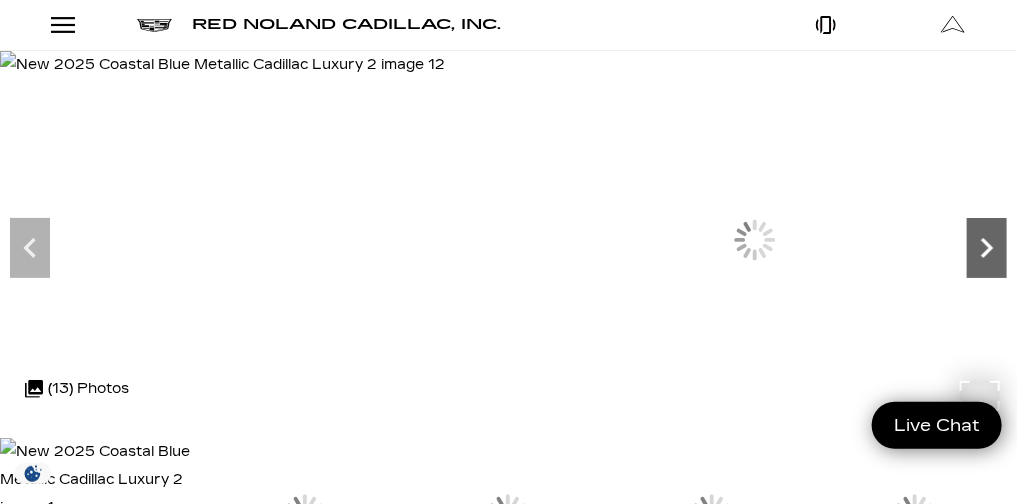 click 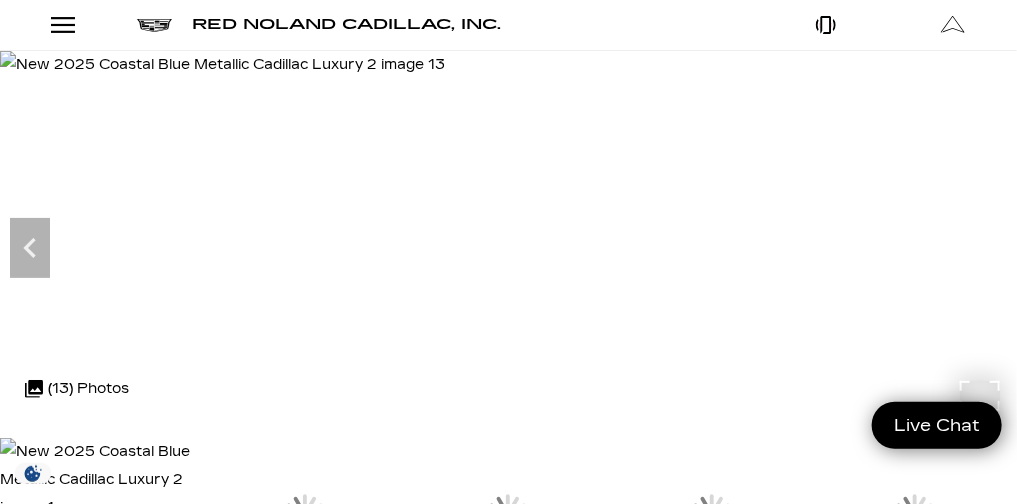 click at bounding box center [222, 65] 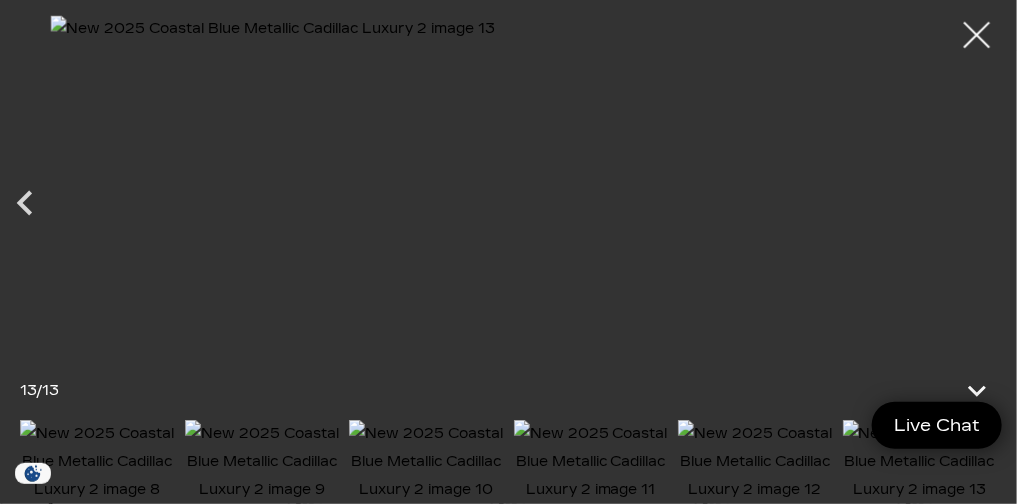 click at bounding box center [977, 35] 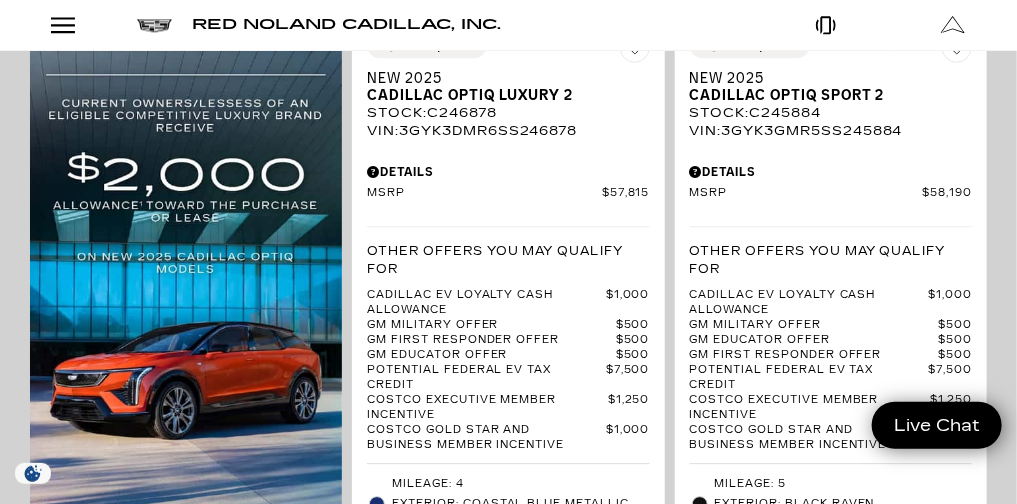 scroll, scrollTop: 1655, scrollLeft: 0, axis: vertical 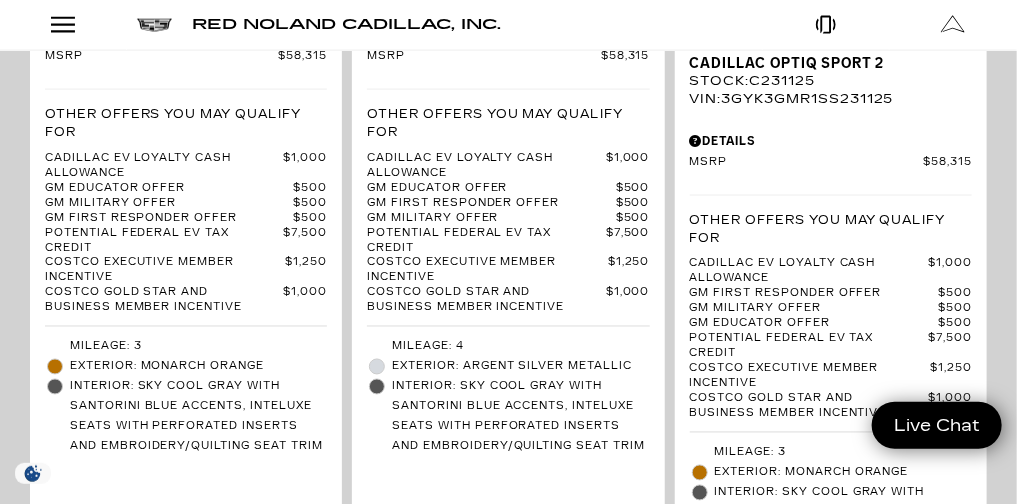 click on "Skip to main content
Skip to Action Bar
Sales:
[PHONE]
Service:
[PHONE]
[NUMBER] [STREET], [CITY], [STATE] [POSTAL_CODE]
Open Today   Sales:  9 AM-6 PM
[BRAND], Inc.
EV Test Drive
Show  New
Cadillac
Crossovers/SUVs
XT4 XT5 XT6 Escalade Escalade IQ OPTIQ LYRIQ VISTIQ Escalade IQL LYRIQ-V OPTIQ-V
Sedans
CT4 CT4-V CT5 CT5-V CT4-V Blackwing CT5-V Blackwing
Electric
LYRIQ Escalade IQ OPTIQ VISTIQ V- Series Escalade IQL LYRIQ-V OPTIQ-V
View All New Vehicles Retired Service Loaners Tax Savings for Cadillac Express Store Buy Online LYRIQ Dare to Compare 2025 OPTIQ" at bounding box center [508, 2068] 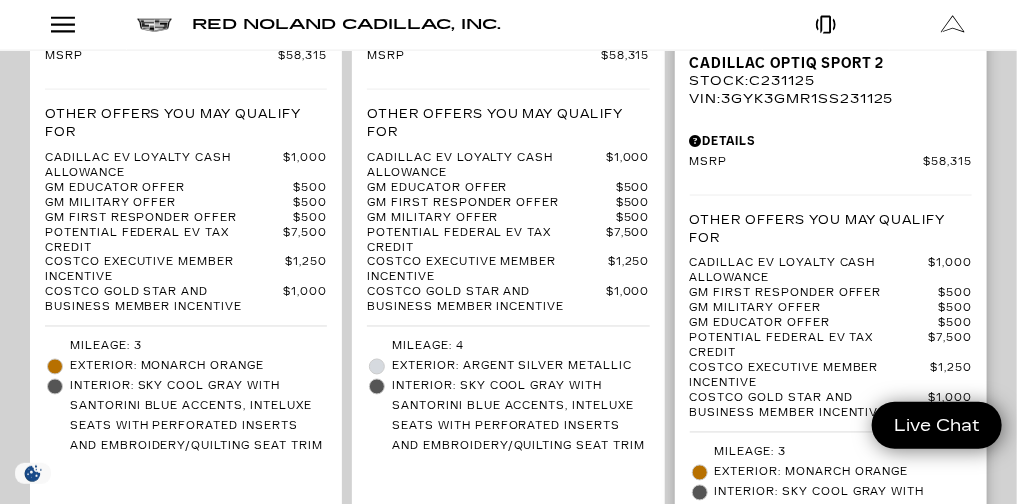 scroll, scrollTop: 3397, scrollLeft: 0, axis: vertical 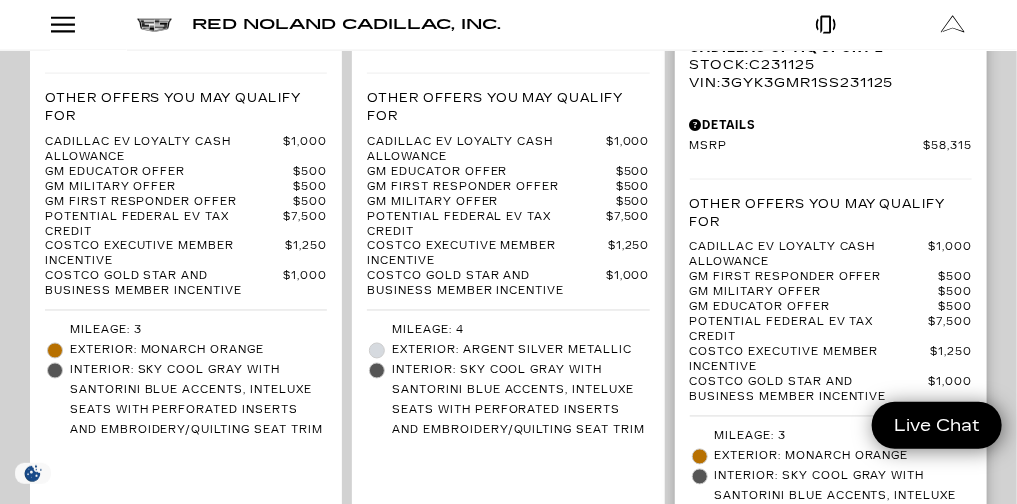 click on "360° WalkAround/Features" at bounding box center [831, -48] 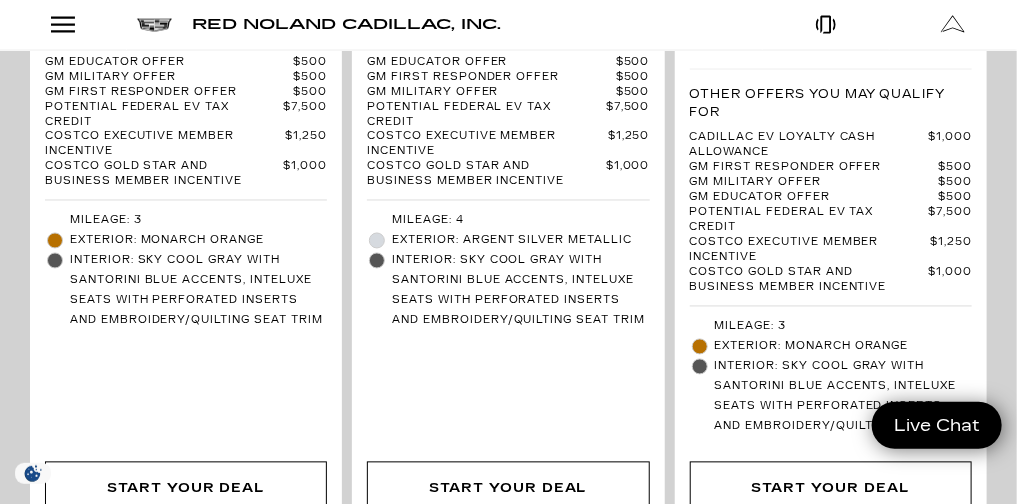 scroll, scrollTop: 3554, scrollLeft: 0, axis: vertical 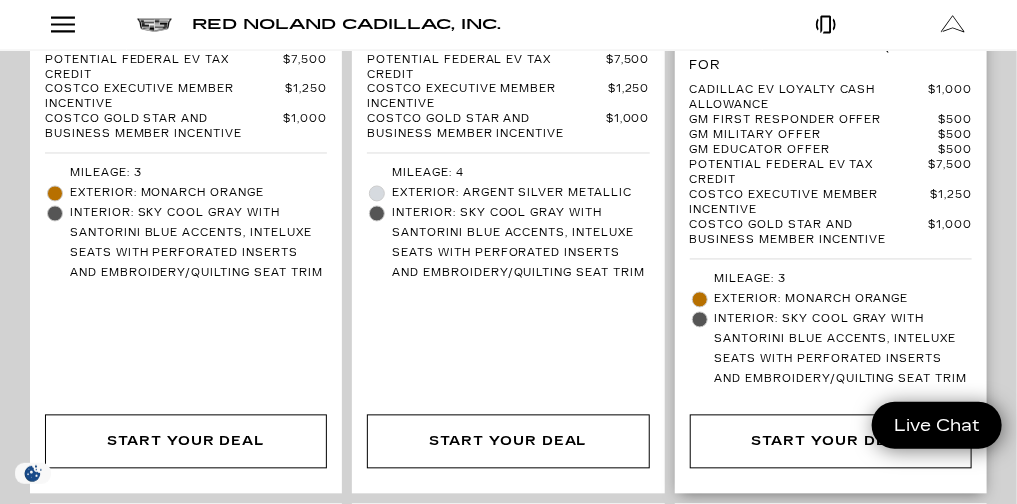 click on "360° WalkAround/Features" at bounding box center [831, -205] 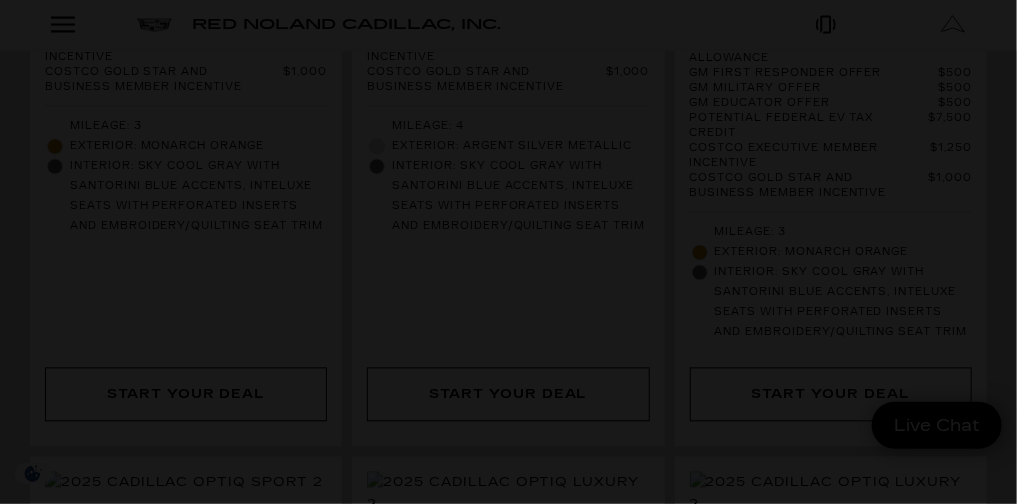 scroll, scrollTop: 3821, scrollLeft: 0, axis: vertical 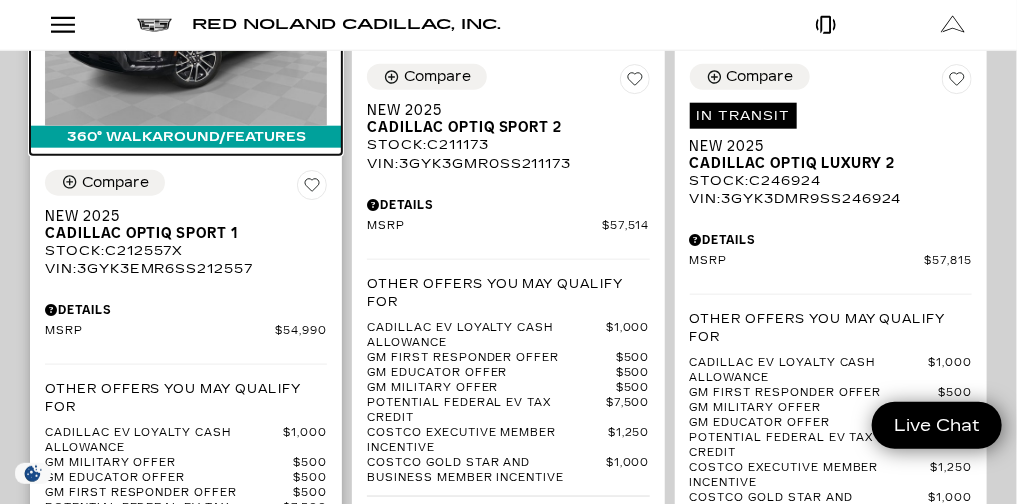 click on "360° WalkAround/Features" at bounding box center [186, 137] 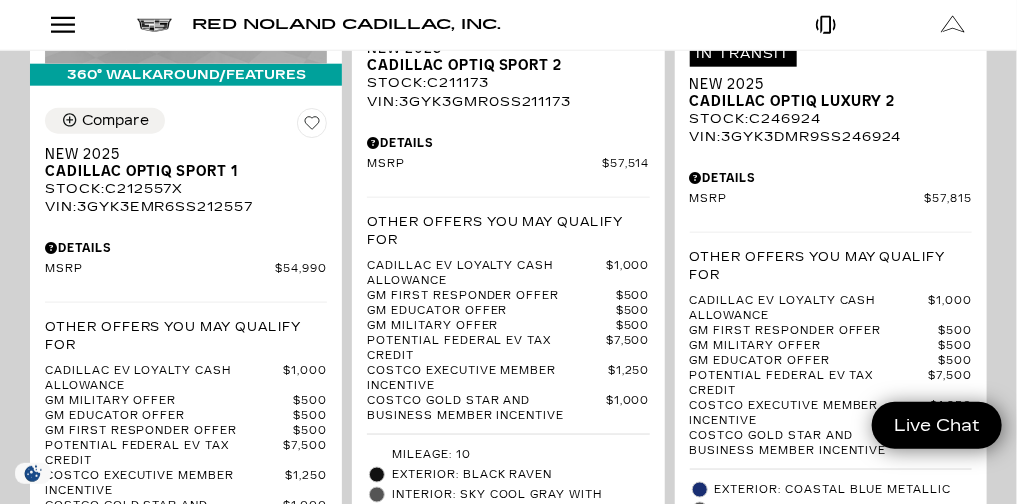 scroll, scrollTop: 714, scrollLeft: 0, axis: vertical 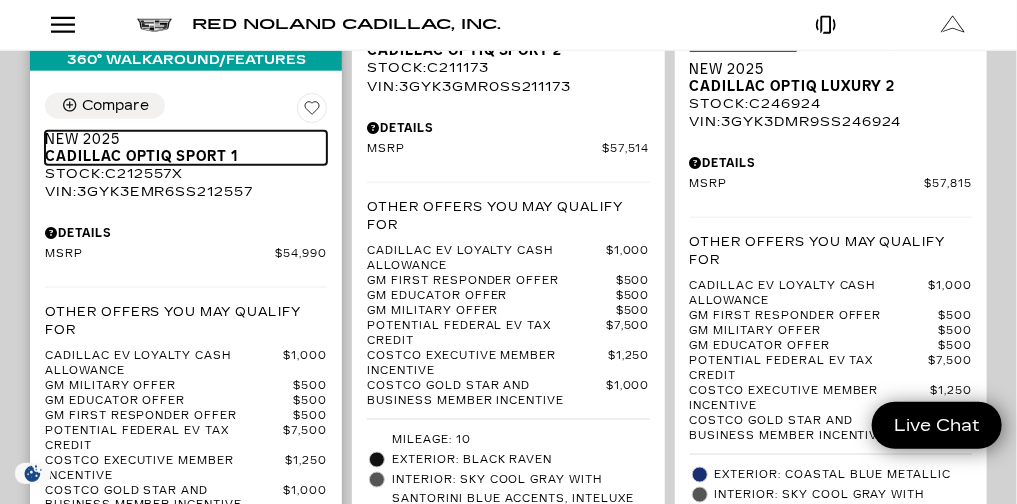 click on "Cadillac OPTIQ Sport 1" at bounding box center [178, 156] 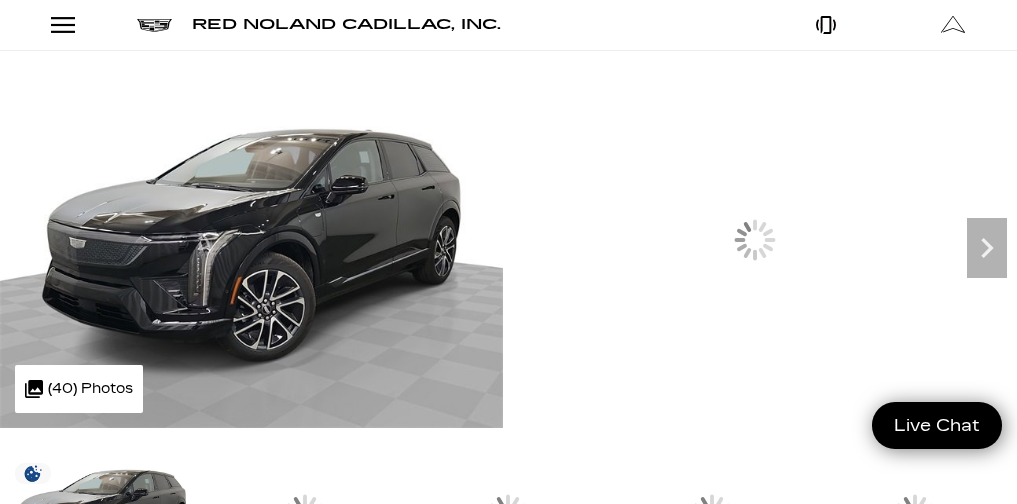 scroll, scrollTop: 1463, scrollLeft: 0, axis: vertical 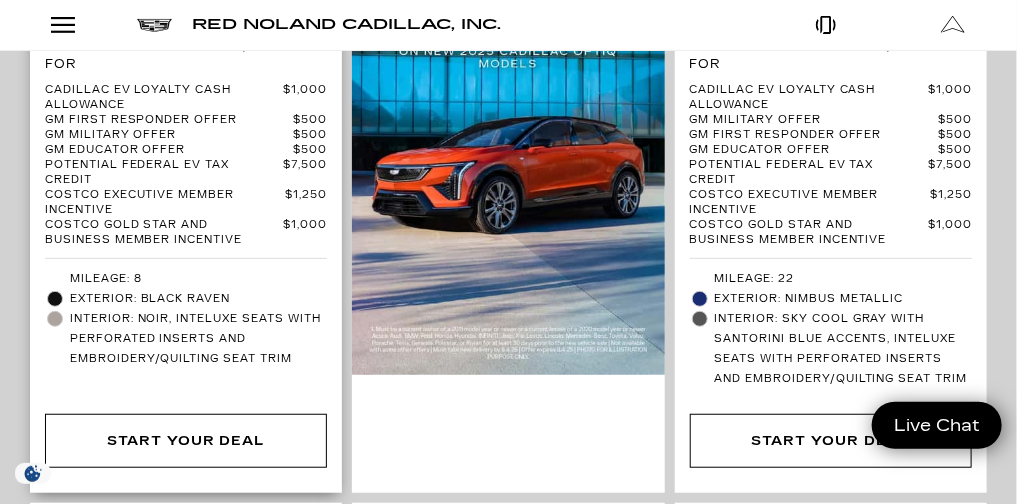click at bounding box center (184, -312) 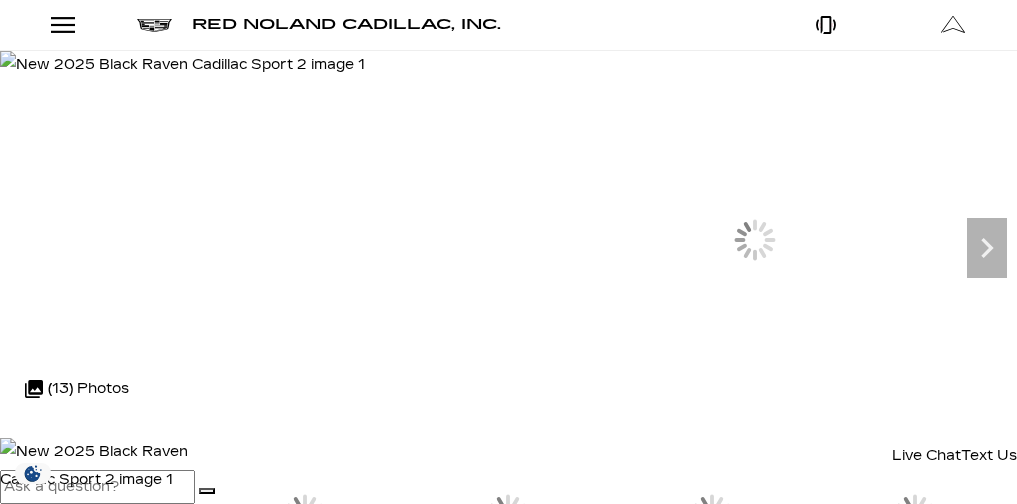 scroll, scrollTop: 1834, scrollLeft: 0, axis: vertical 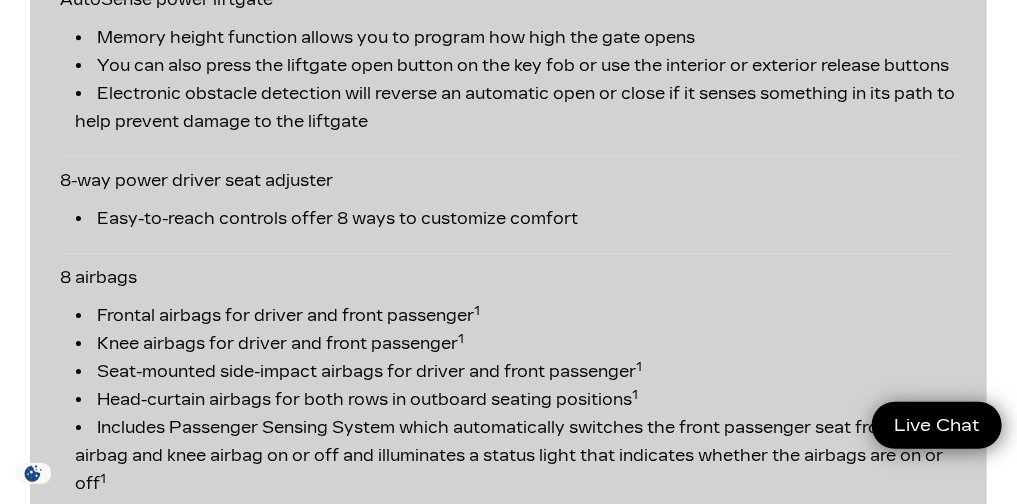 click at bounding box center (950, 1435) 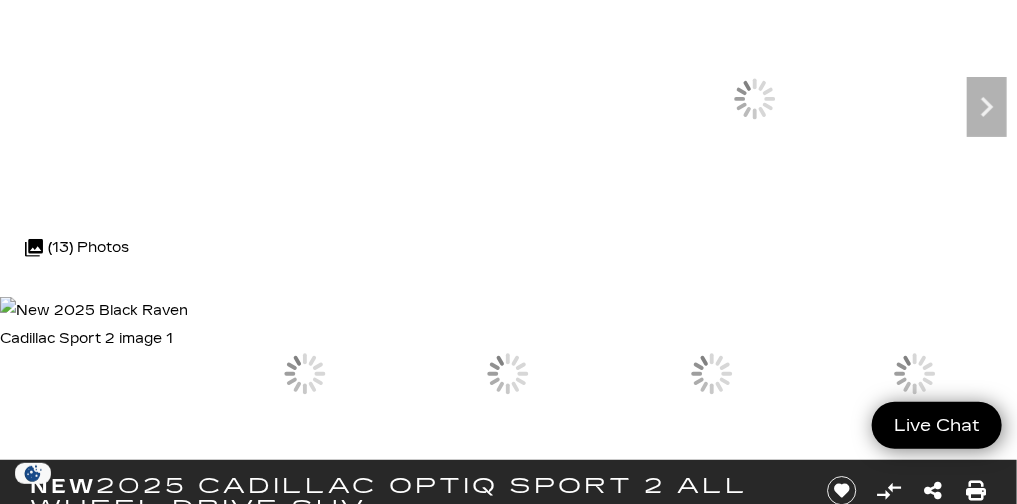 scroll, scrollTop: 64, scrollLeft: 0, axis: vertical 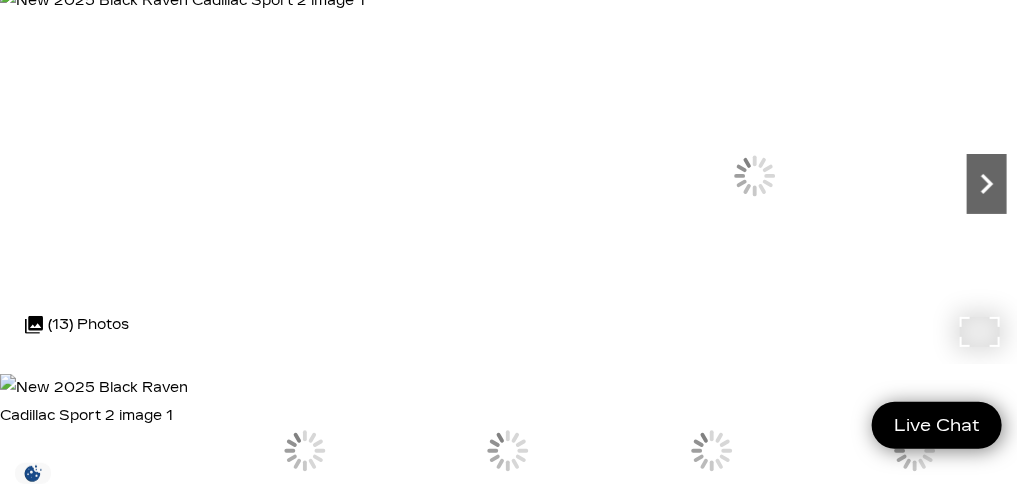 click 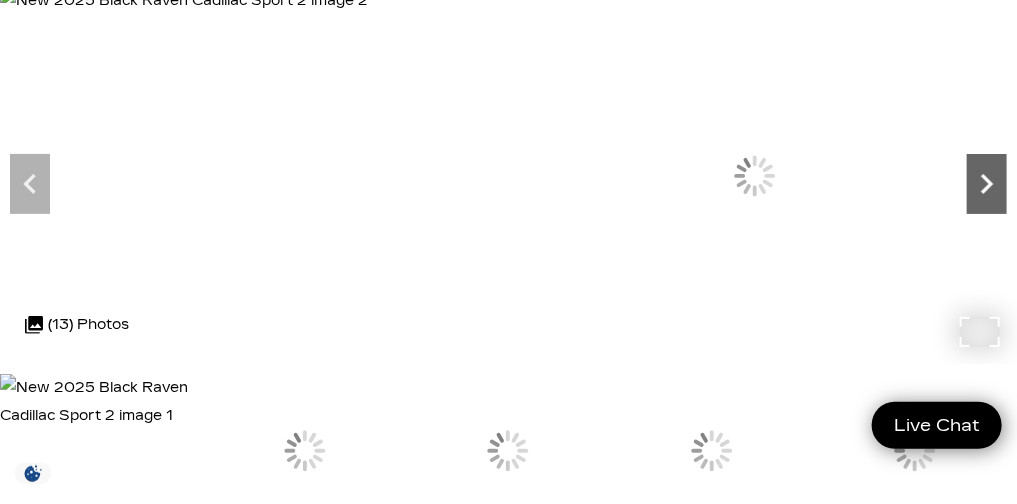 click 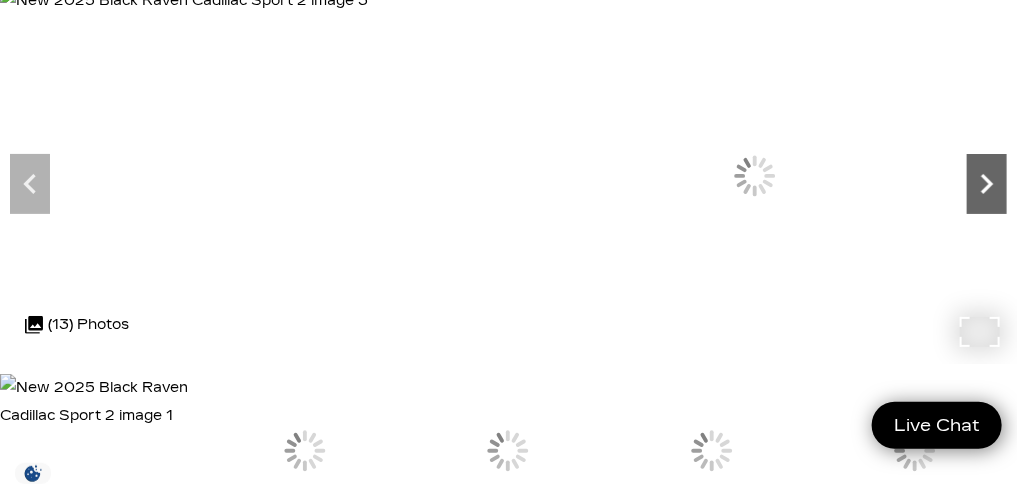 click 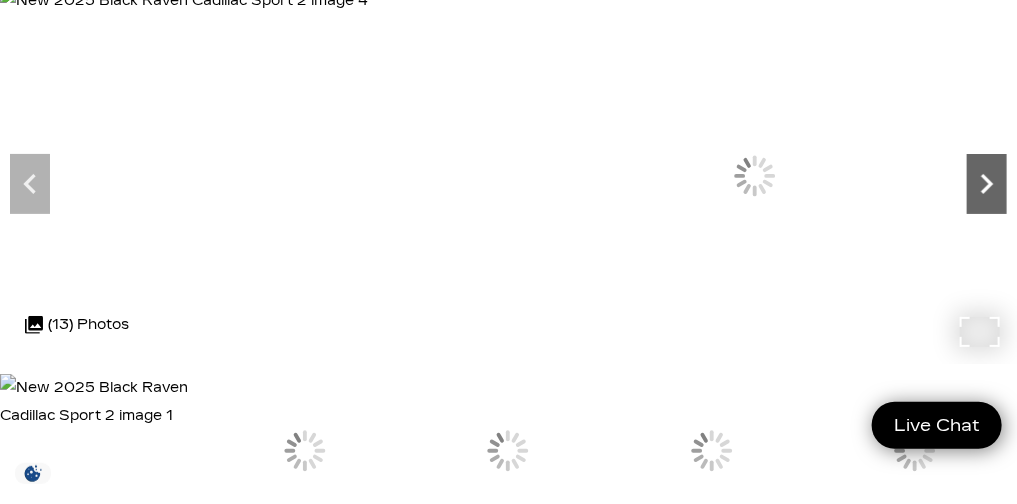 click 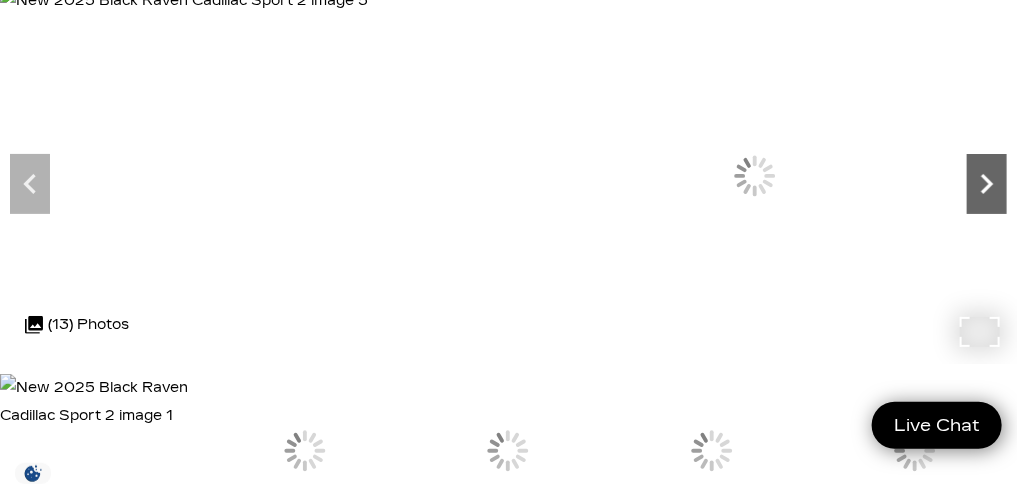 click 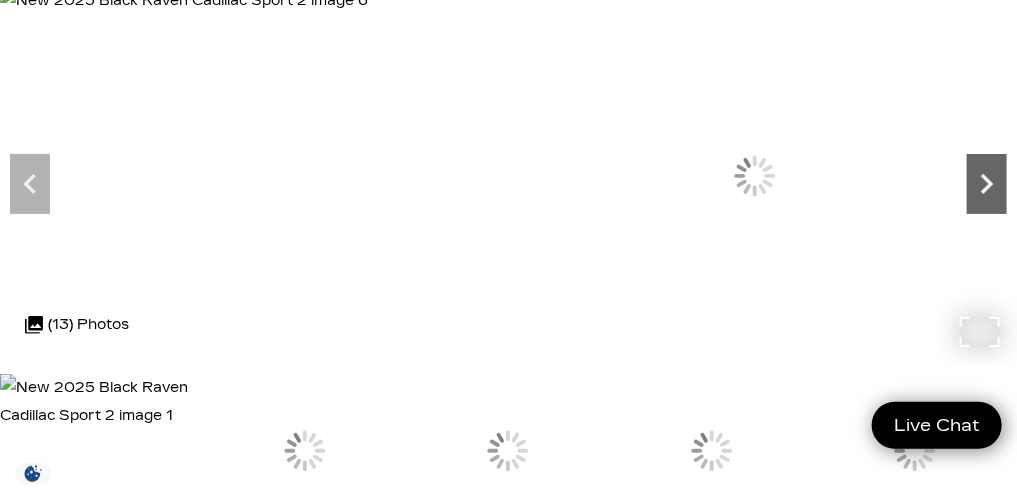 click 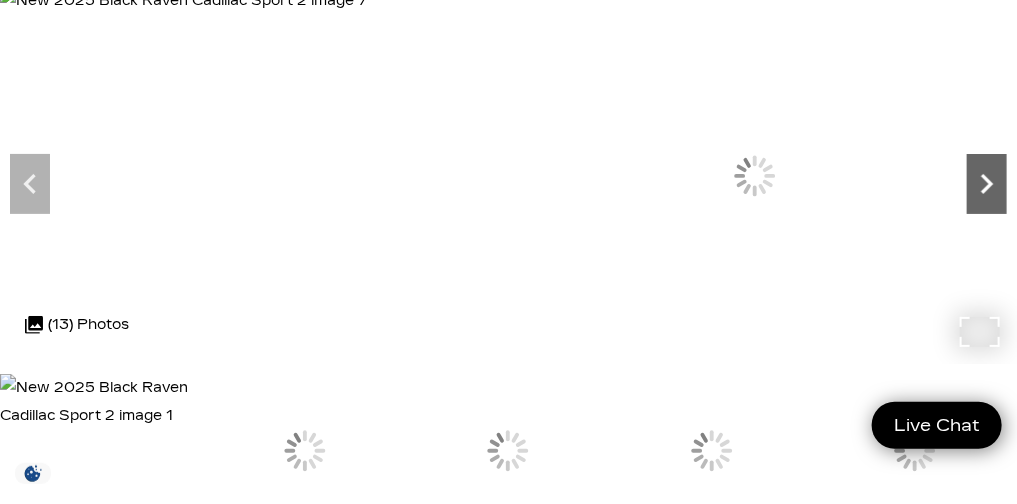 click 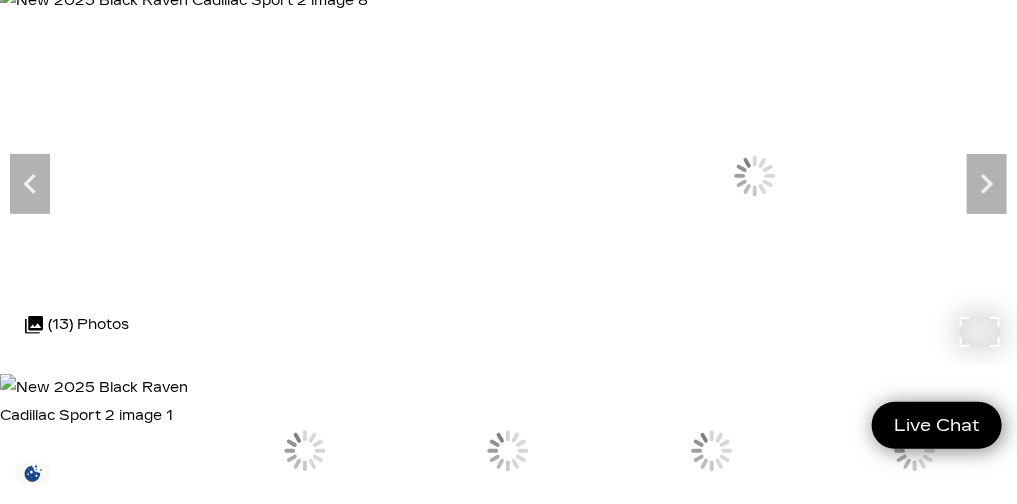 click at bounding box center (184, 1) 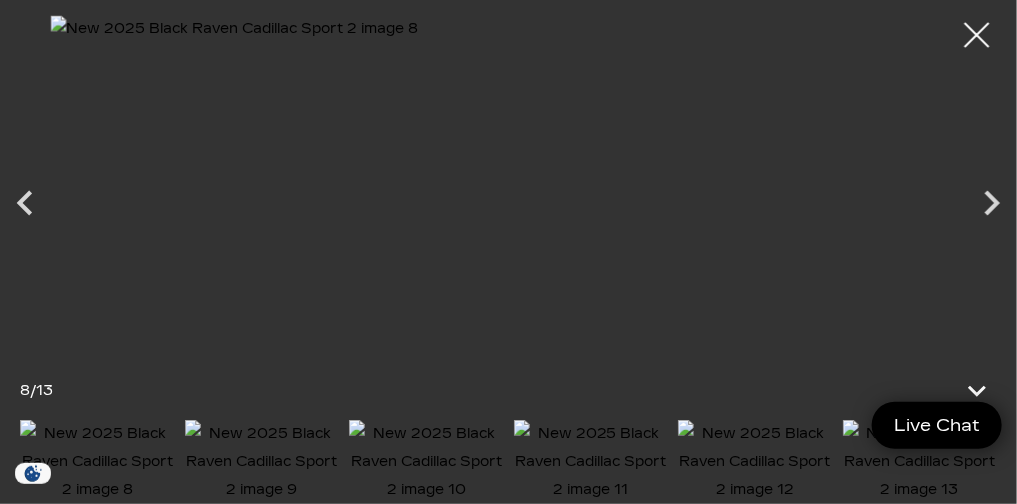 click at bounding box center [508, 189] 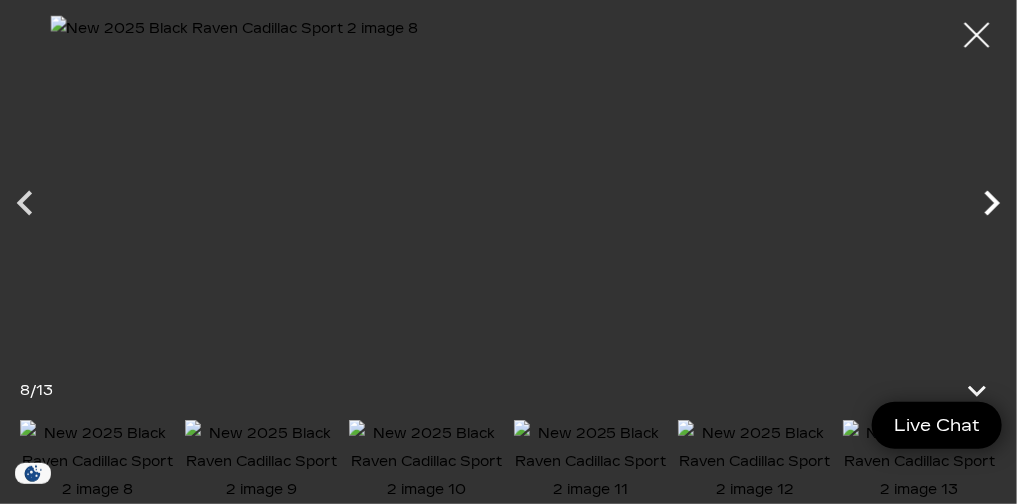 click 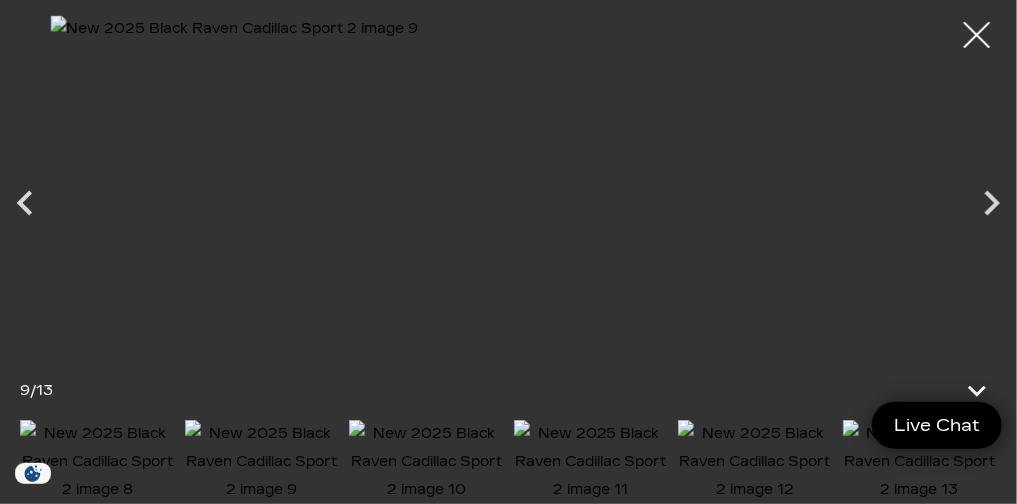 click at bounding box center (977, 35) 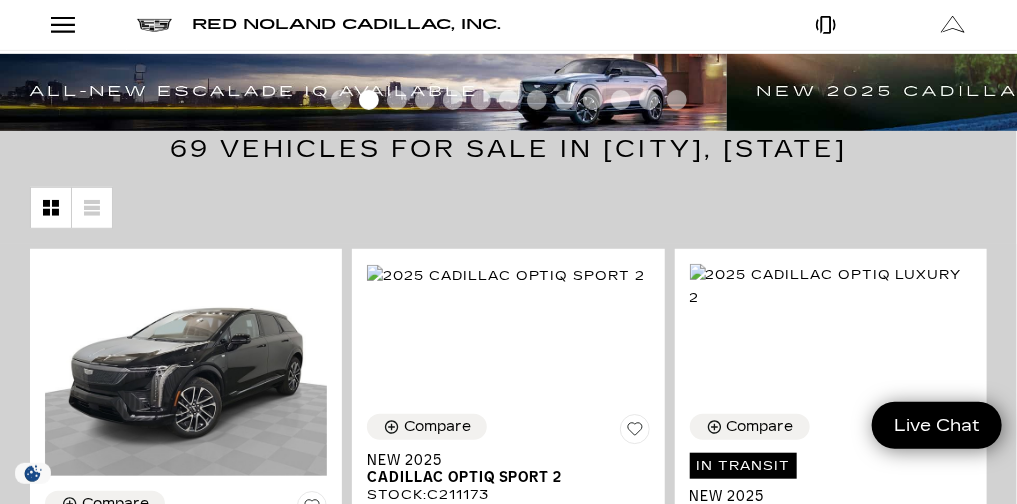 scroll, scrollTop: 287, scrollLeft: 0, axis: vertical 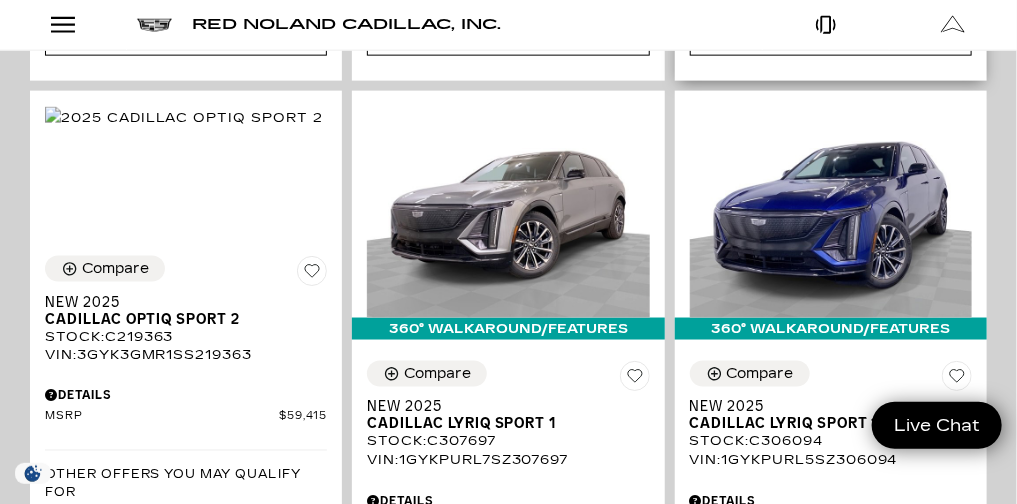 click at bounding box center (829, -724) 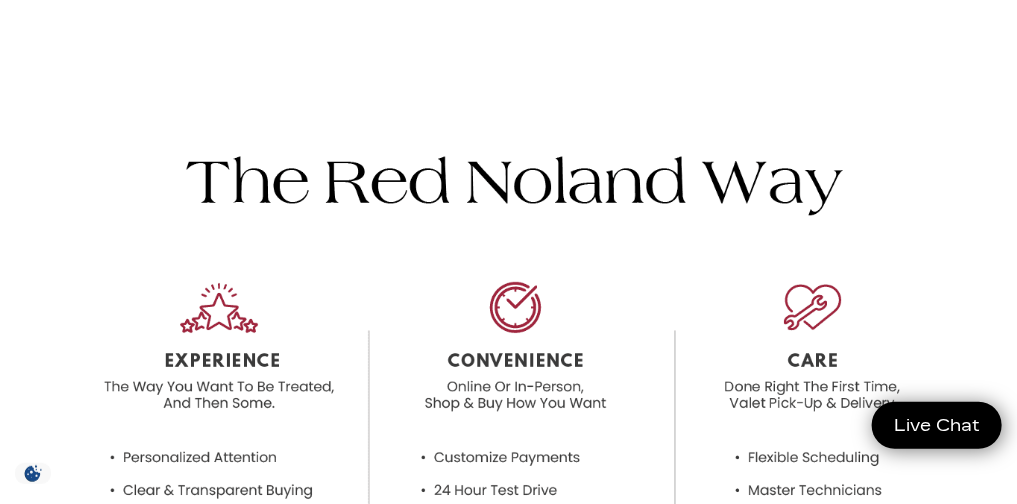 scroll, scrollTop: 2023, scrollLeft: 0, axis: vertical 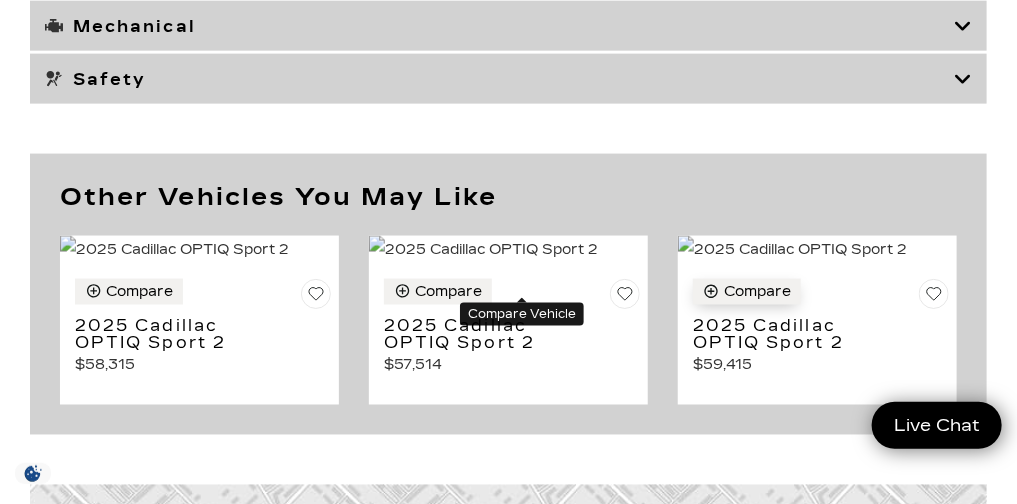 click on "Compare" at bounding box center [747, 292] 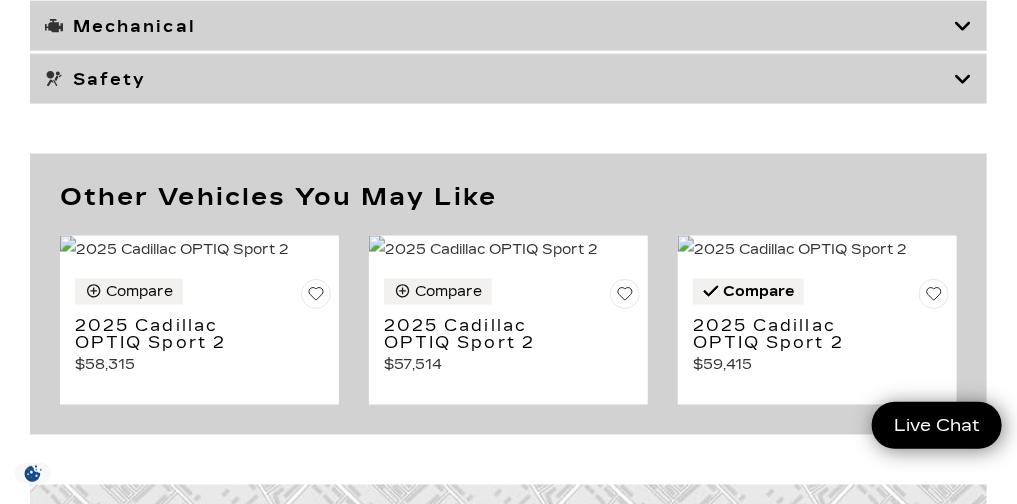 drag, startPoint x: 493, startPoint y: 278, endPoint x: 430, endPoint y: 283, distance: 63.1981 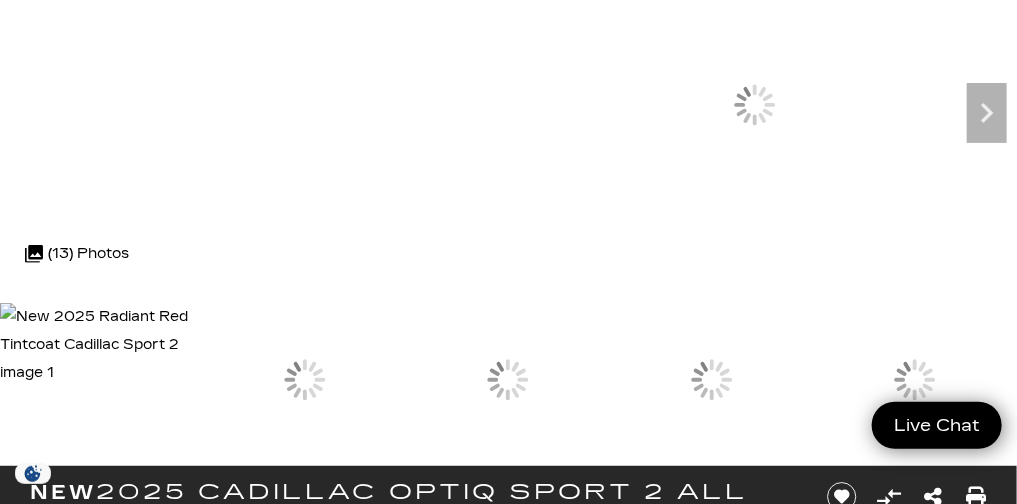 scroll, scrollTop: 0, scrollLeft: 0, axis: both 